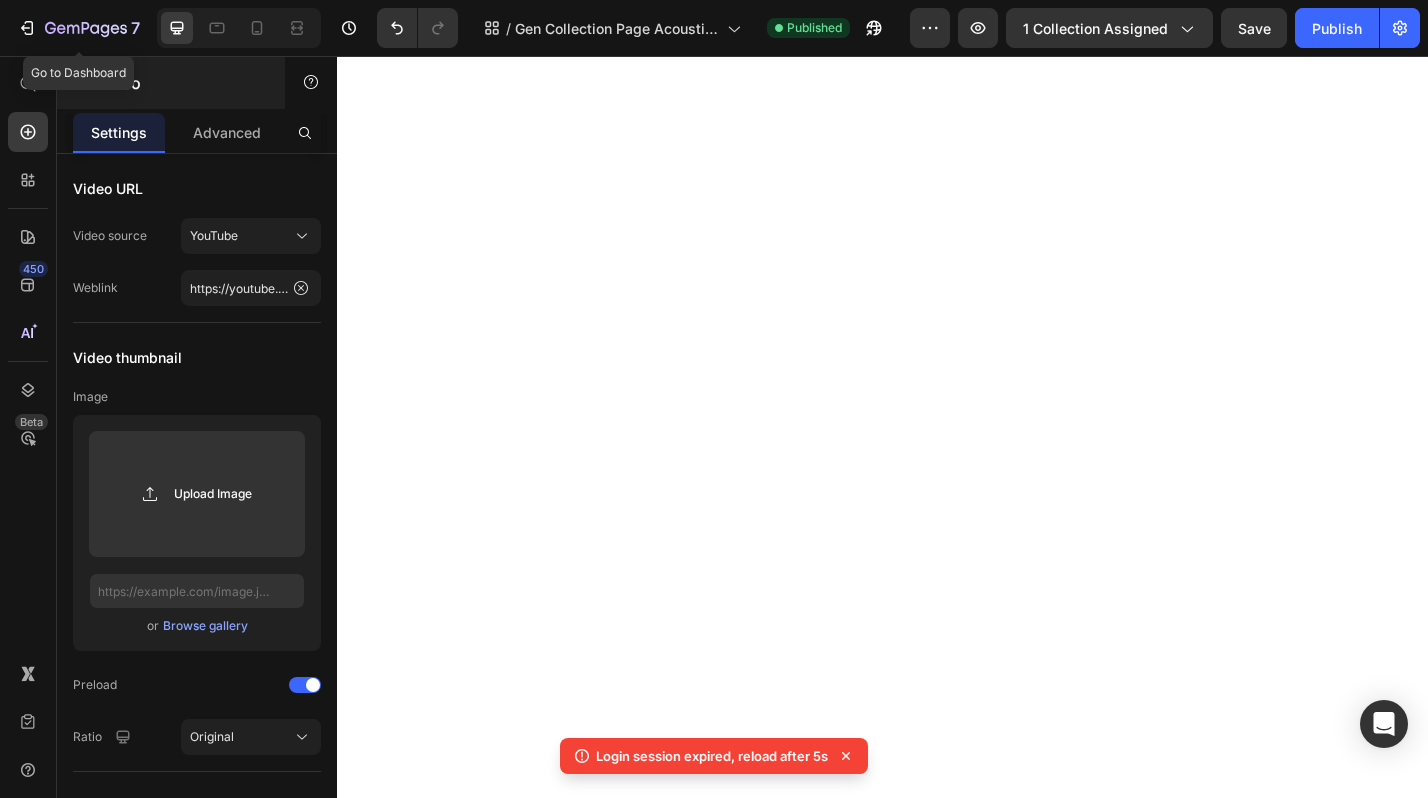 scroll, scrollTop: 0, scrollLeft: 0, axis: both 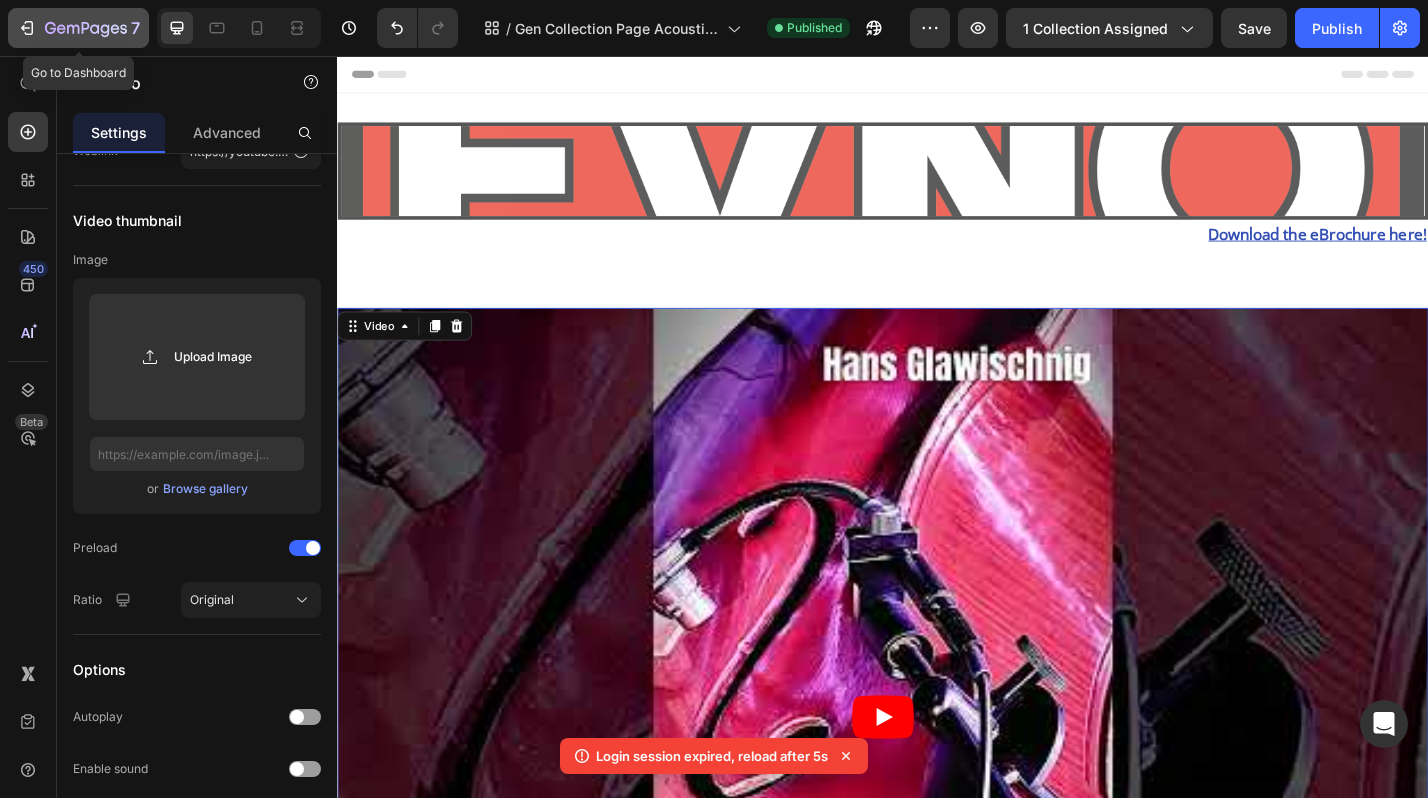 click 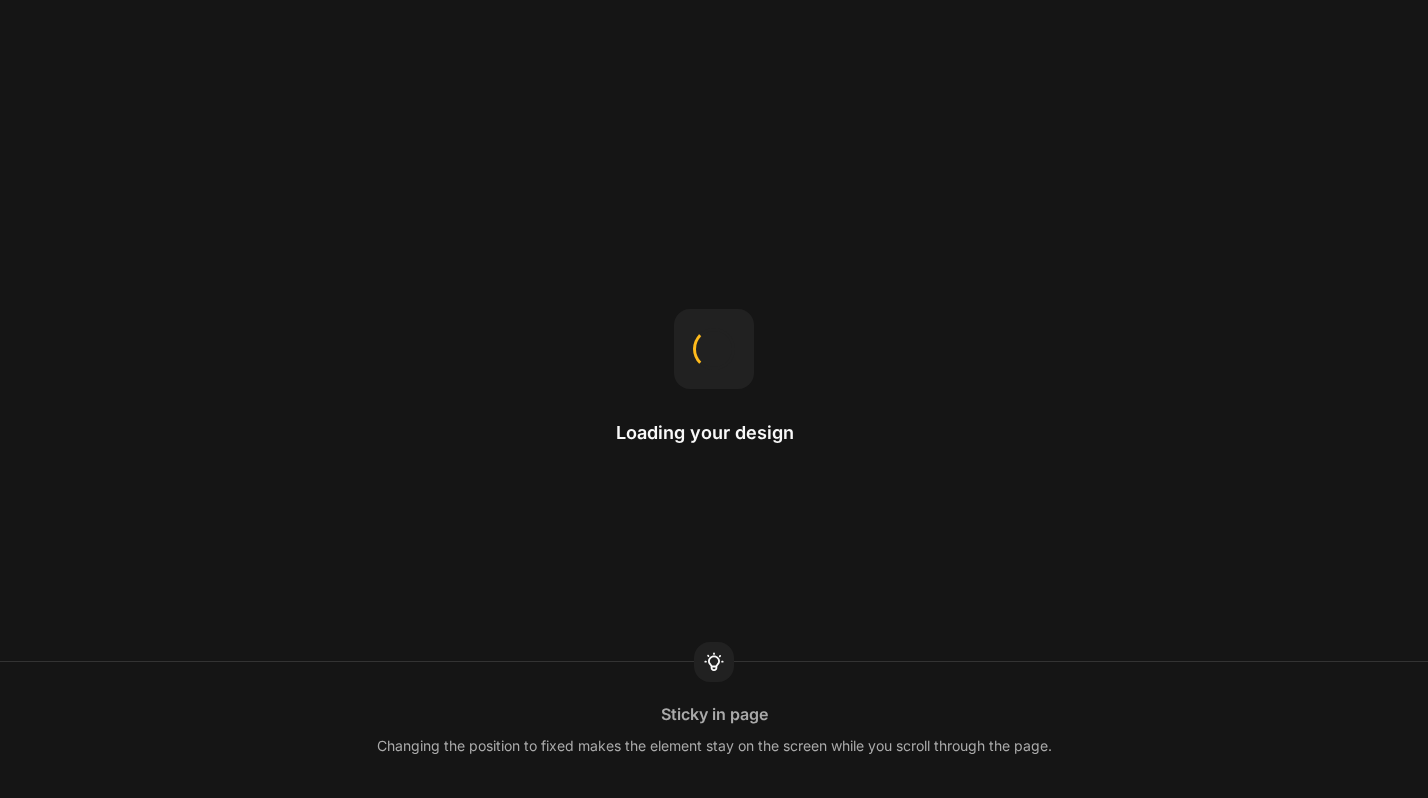 scroll, scrollTop: 0, scrollLeft: 0, axis: both 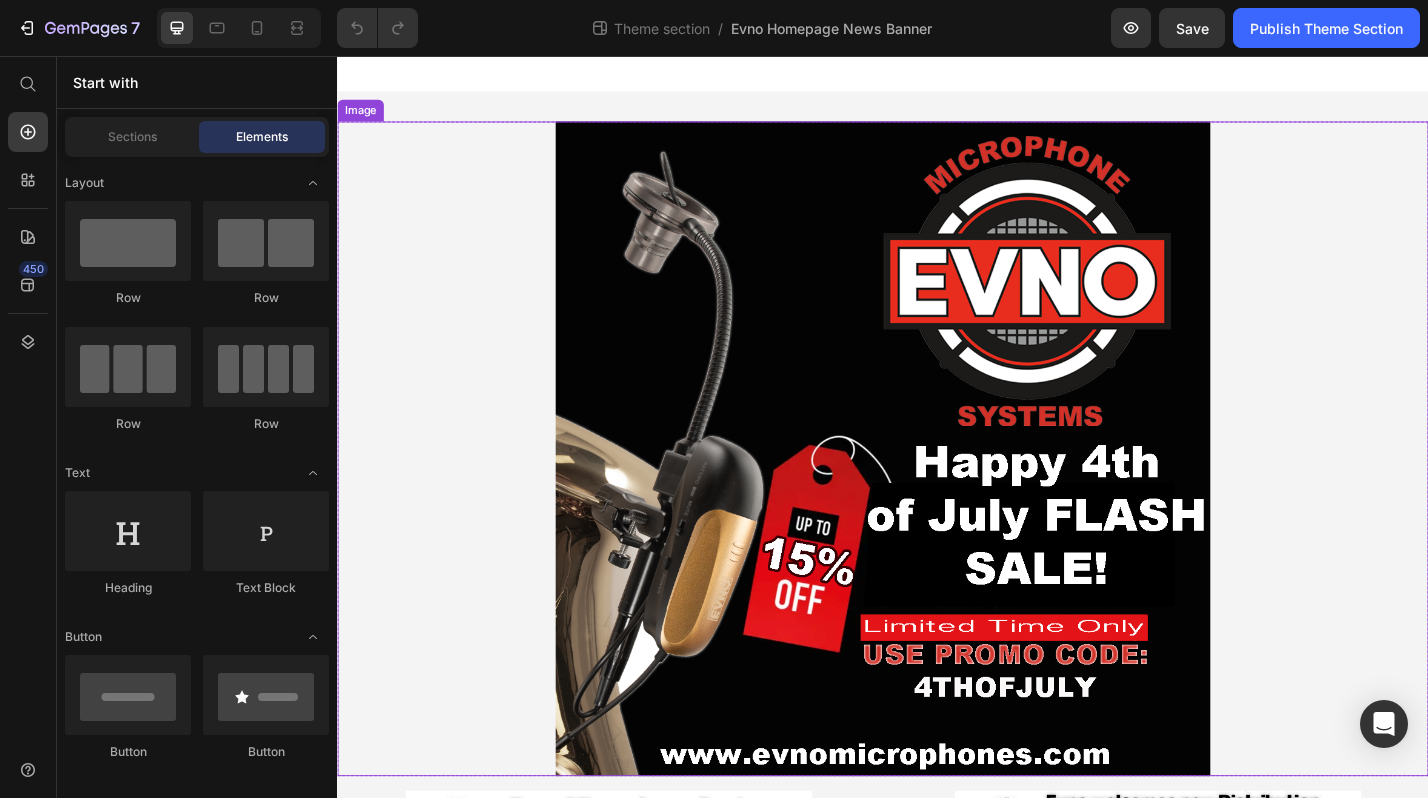 click at bounding box center (937, 488) 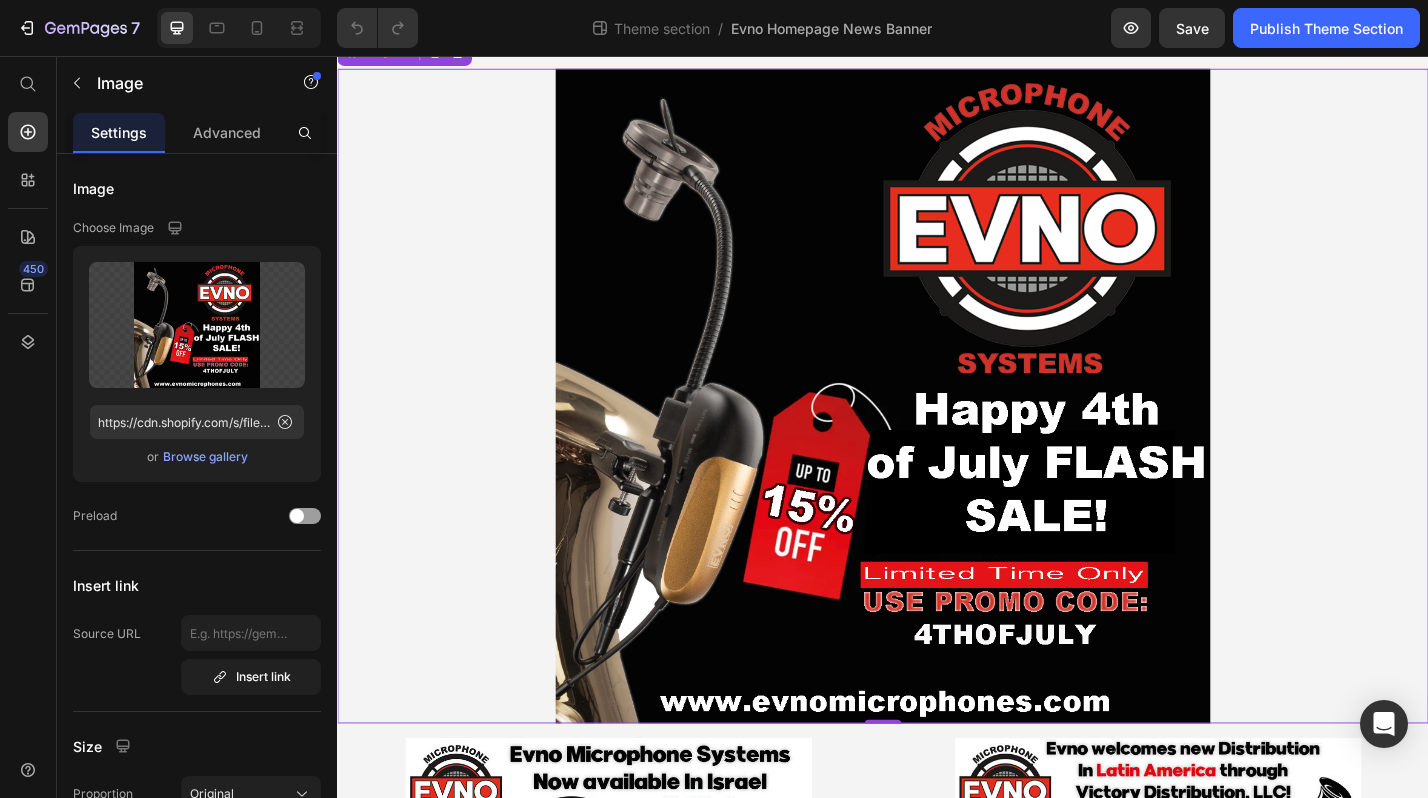 scroll, scrollTop: 0, scrollLeft: 0, axis: both 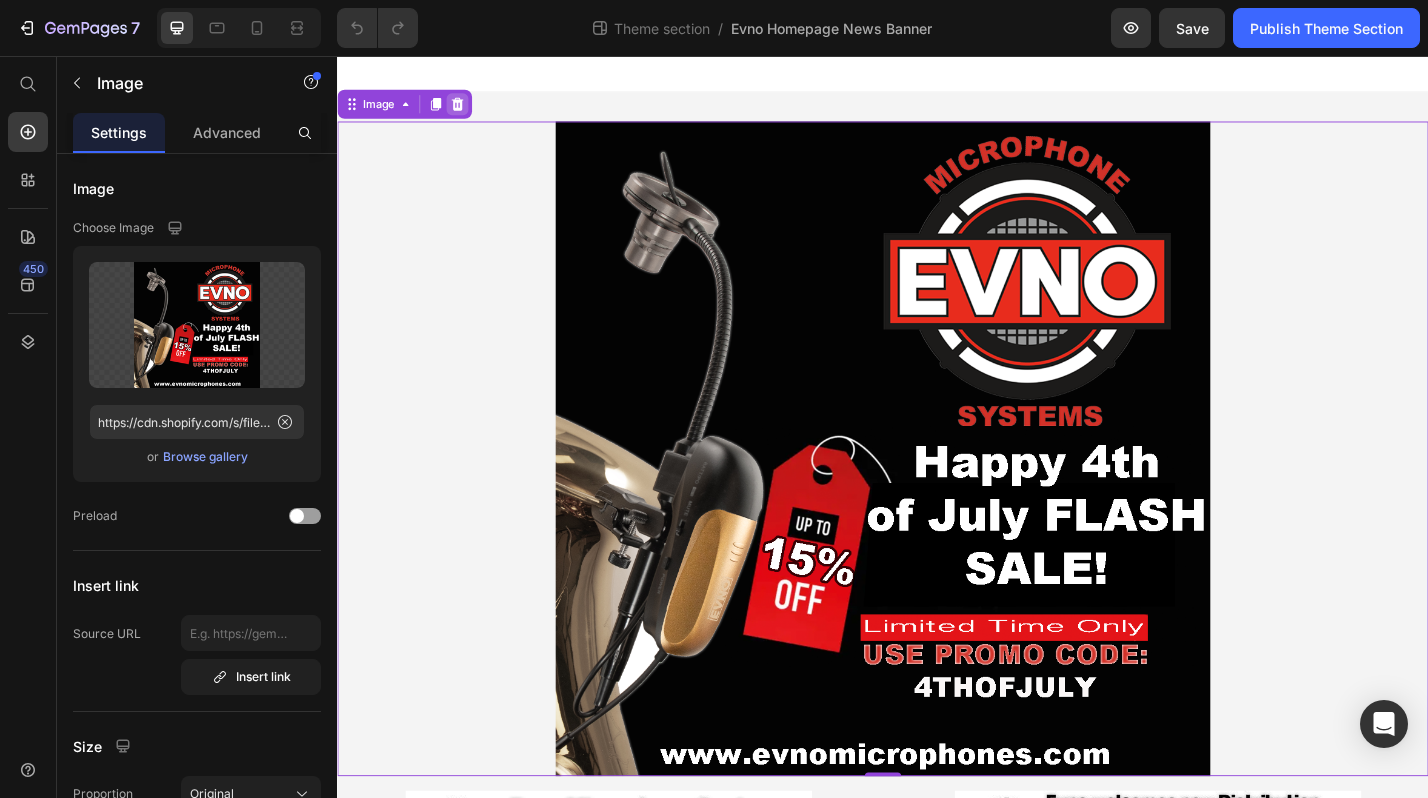 click 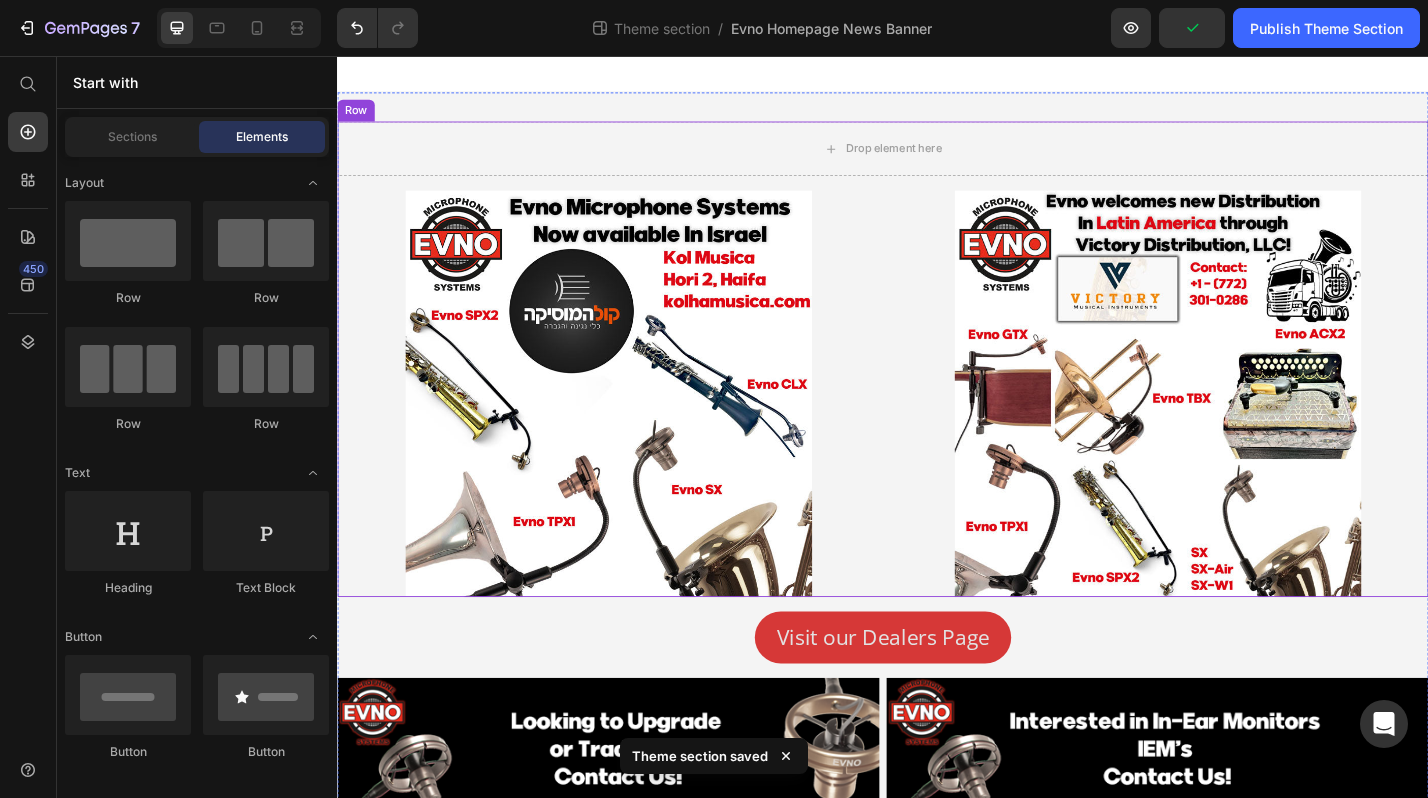 click on "Drop element here Row Image Image Row" at bounding box center [937, 389] 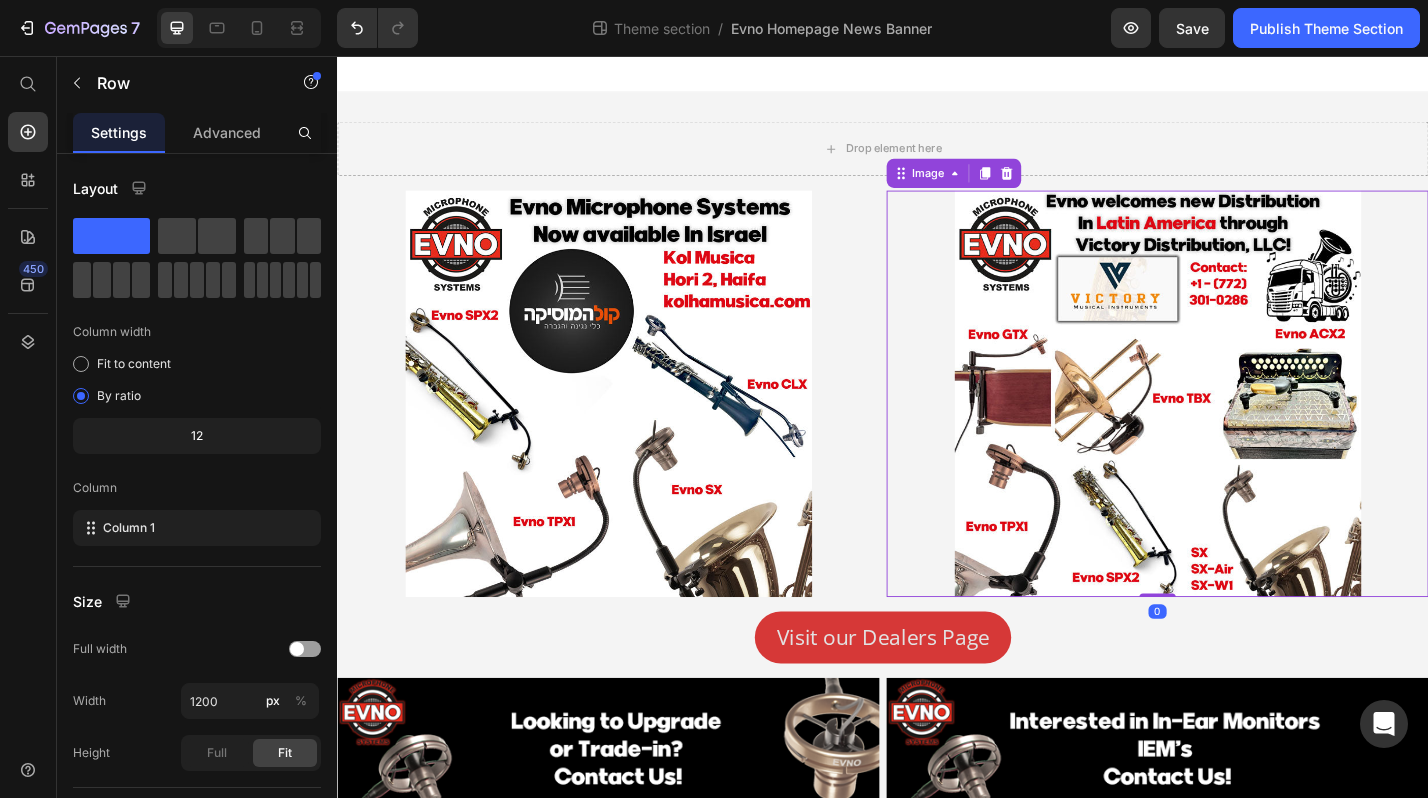 click at bounding box center (1239, 427) 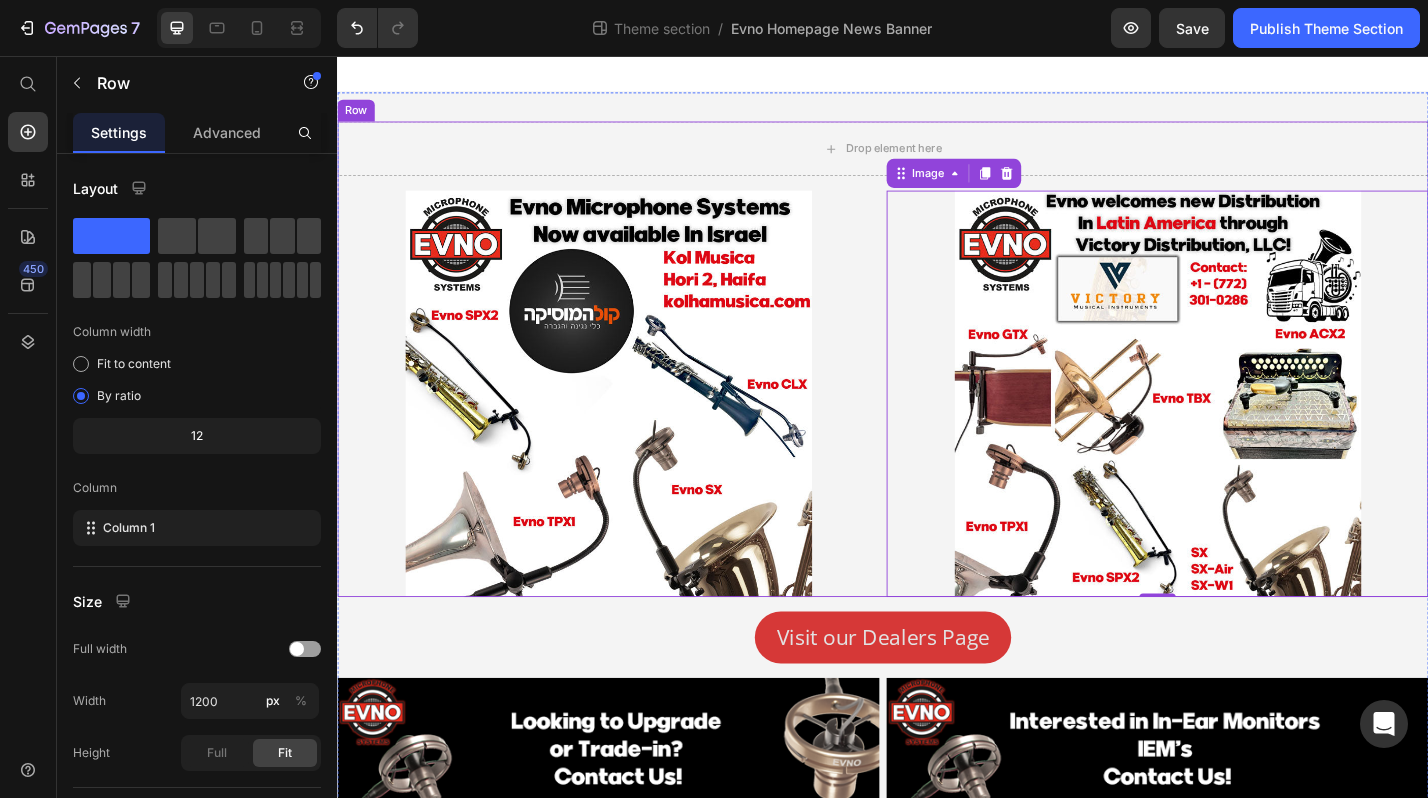 click on "Drop element here Row Image Image   0 Row" at bounding box center (937, 389) 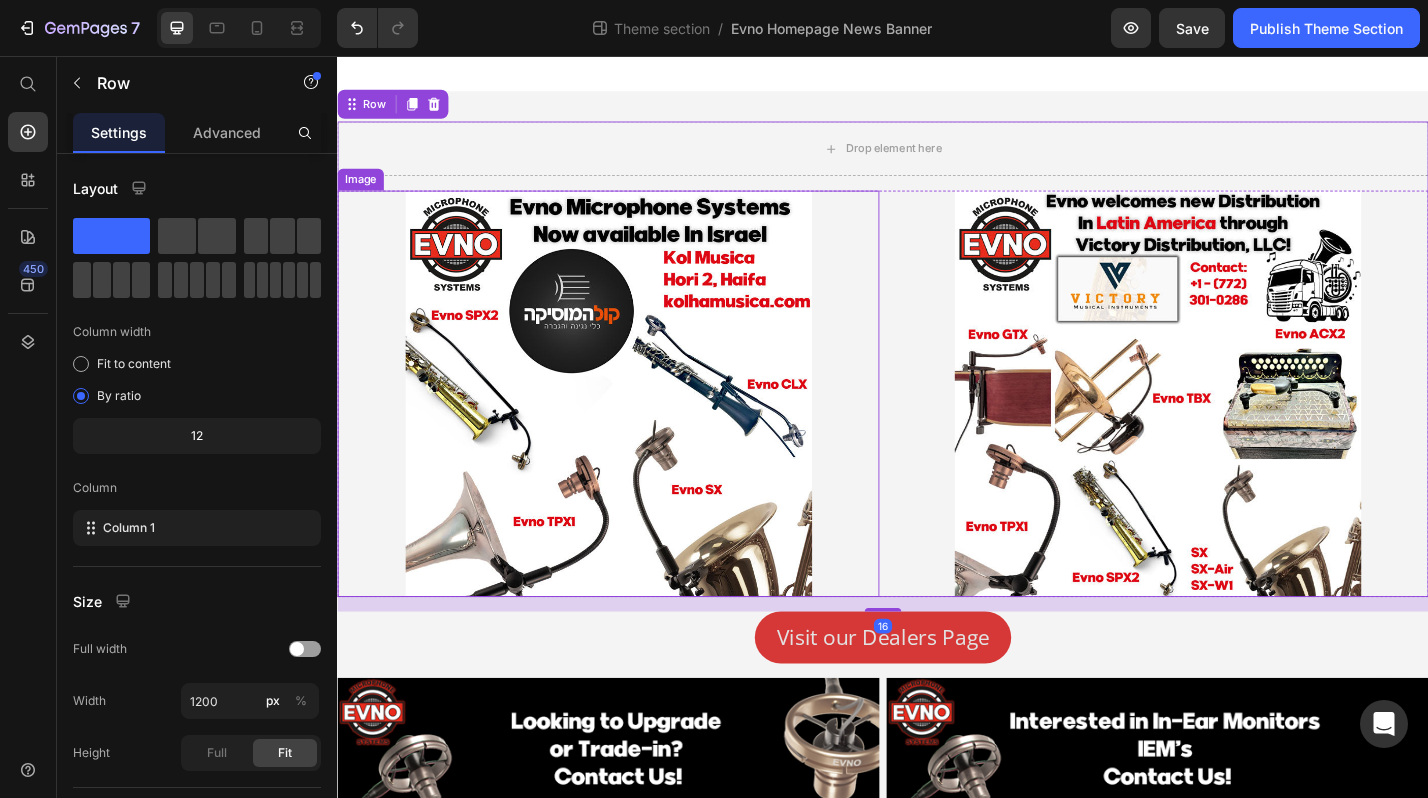 click at bounding box center (635, 427) 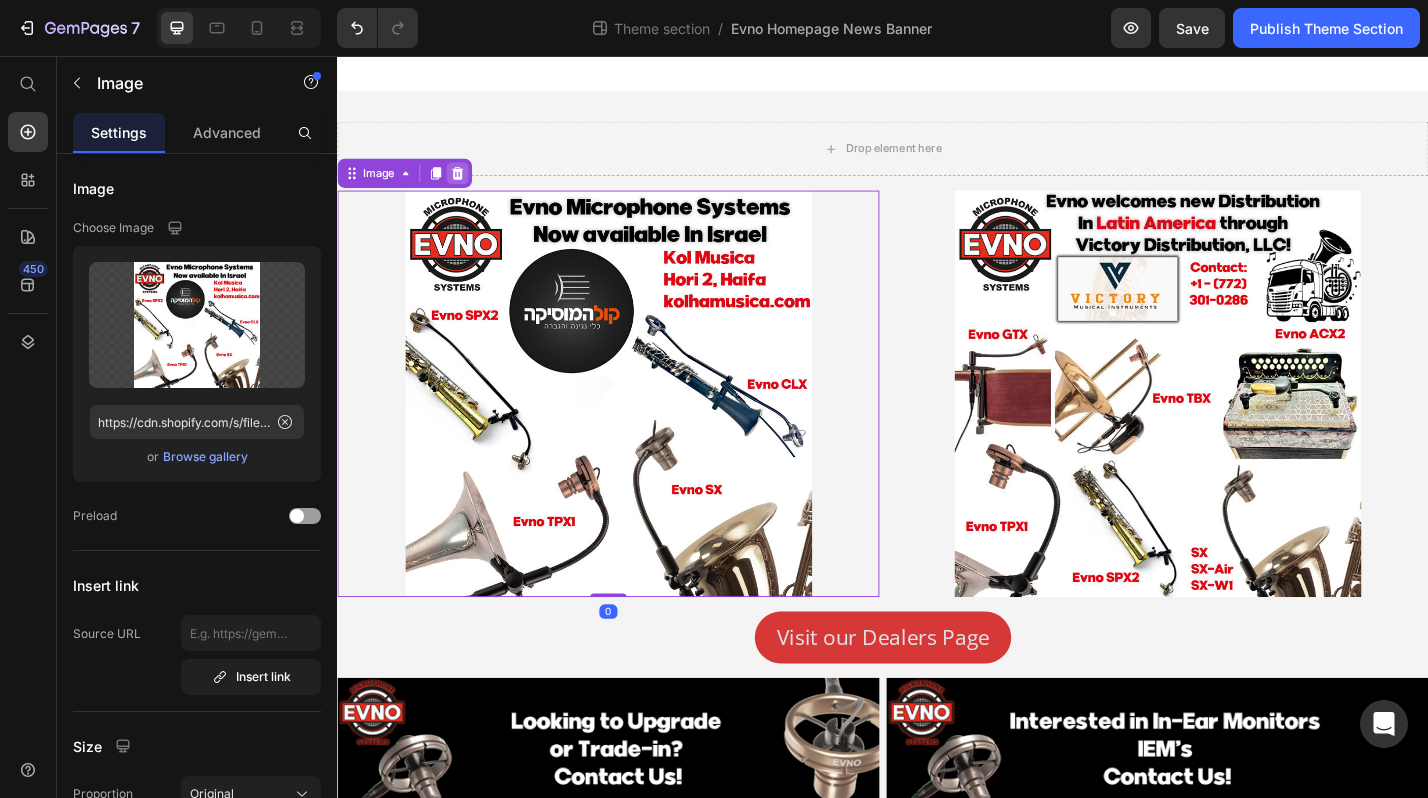 click at bounding box center (469, 185) 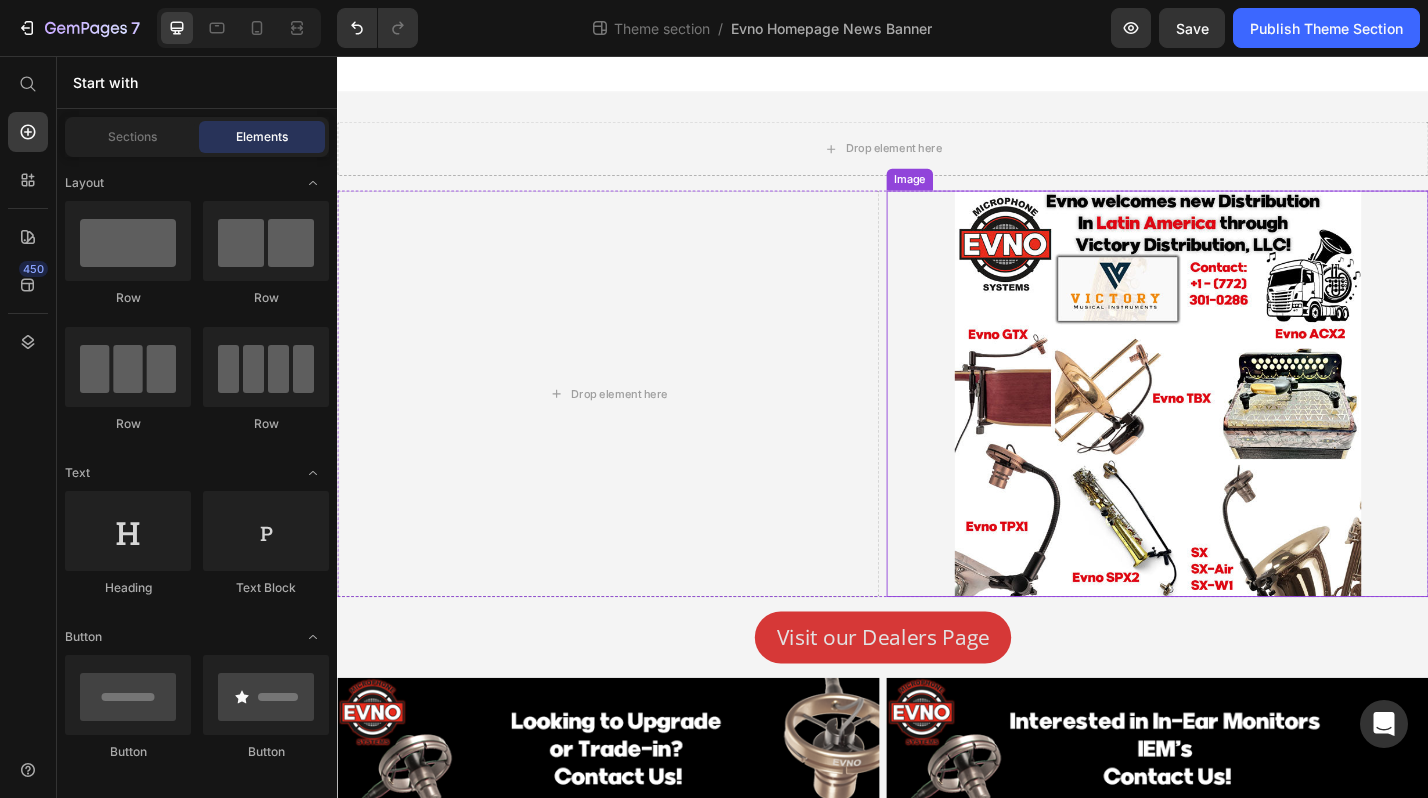 click at bounding box center (1239, 427) 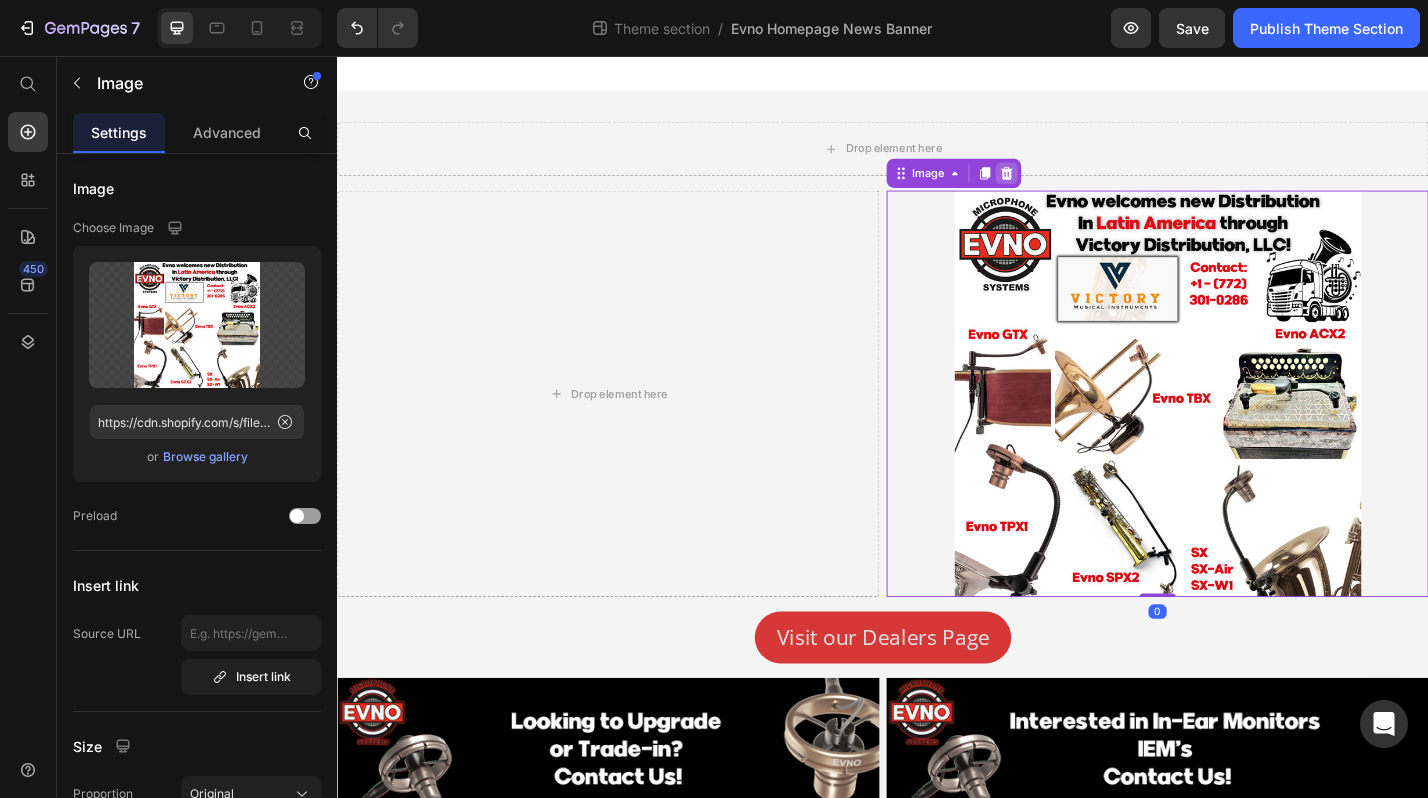 click 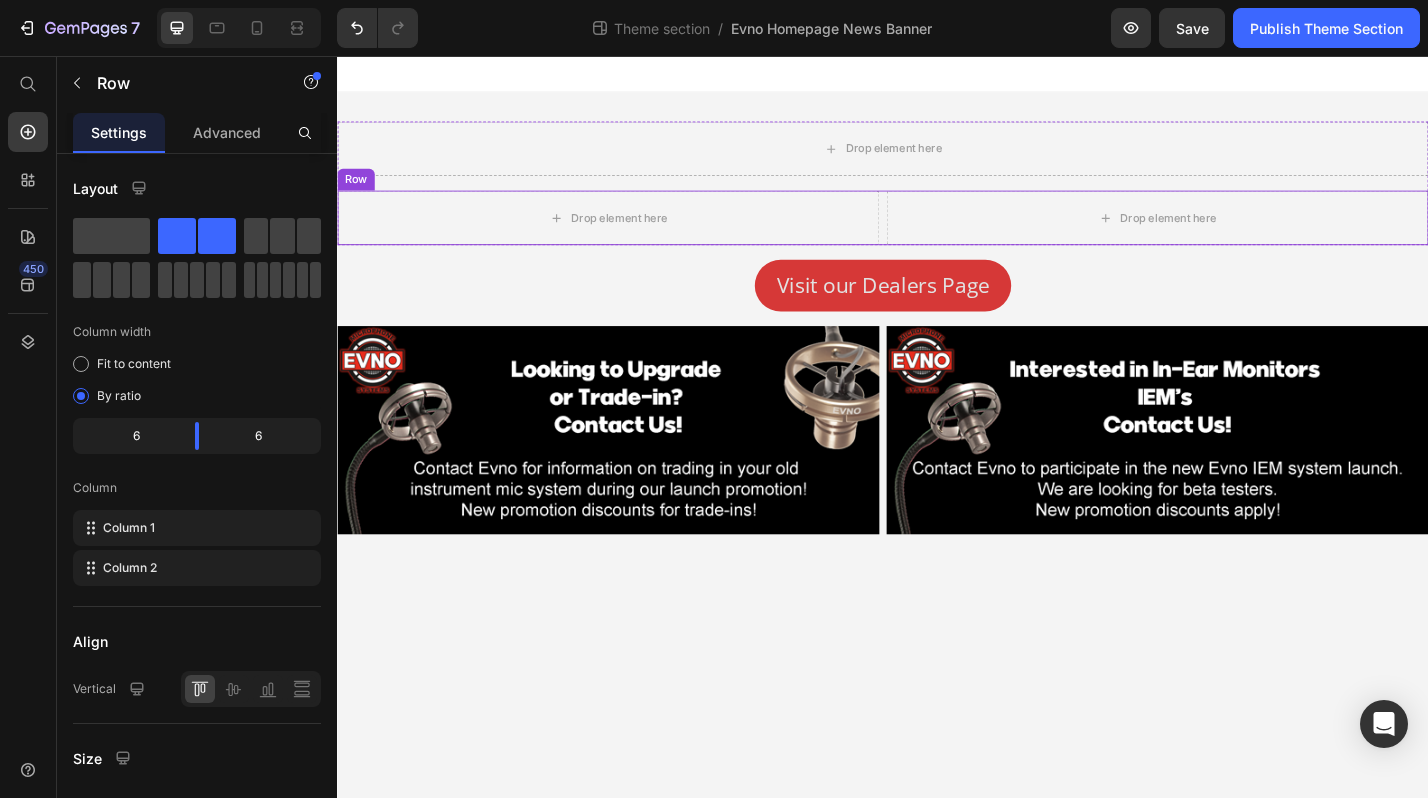 click on "Row" at bounding box center (357, 192) 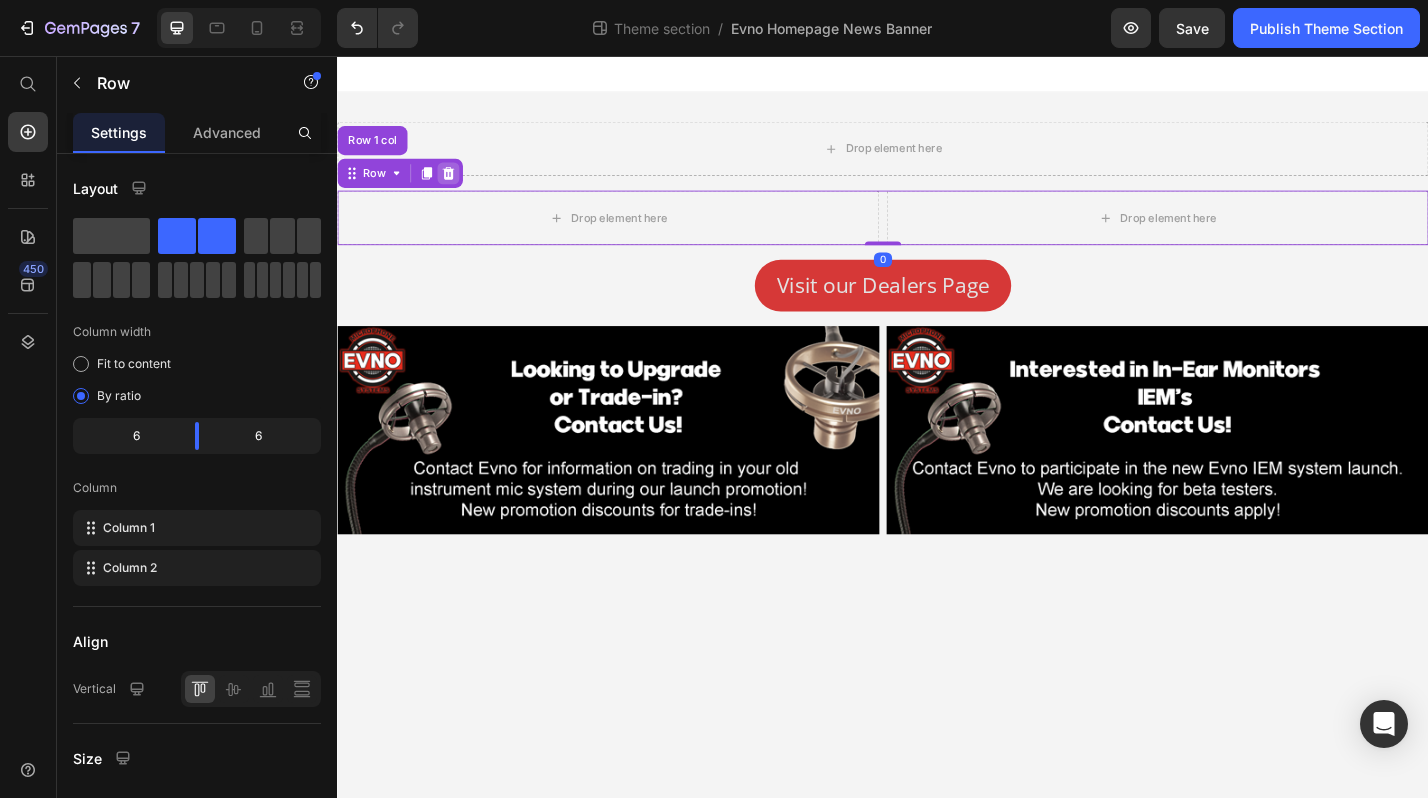 click 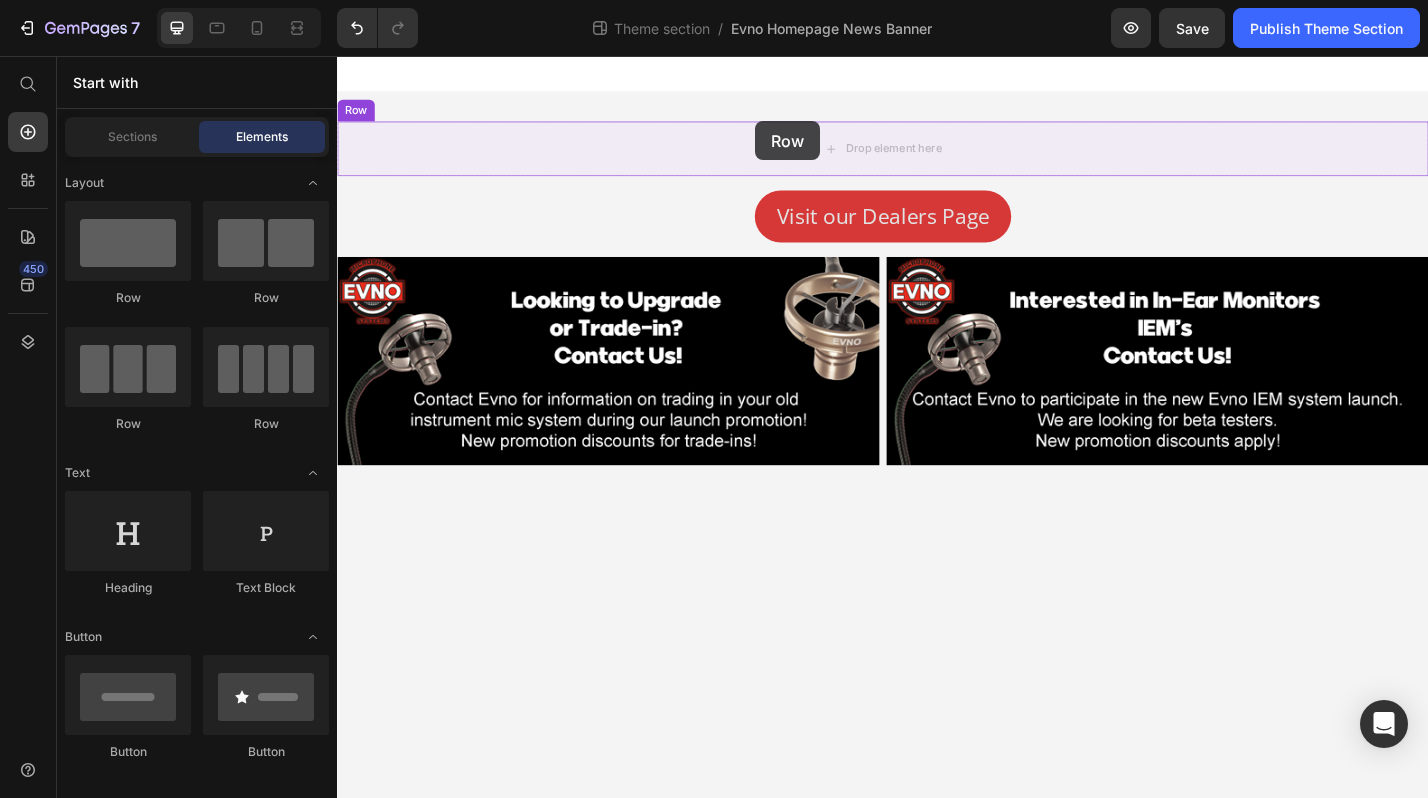 drag, startPoint x: 622, startPoint y: 298, endPoint x: 797, endPoint y: 128, distance: 243.97746 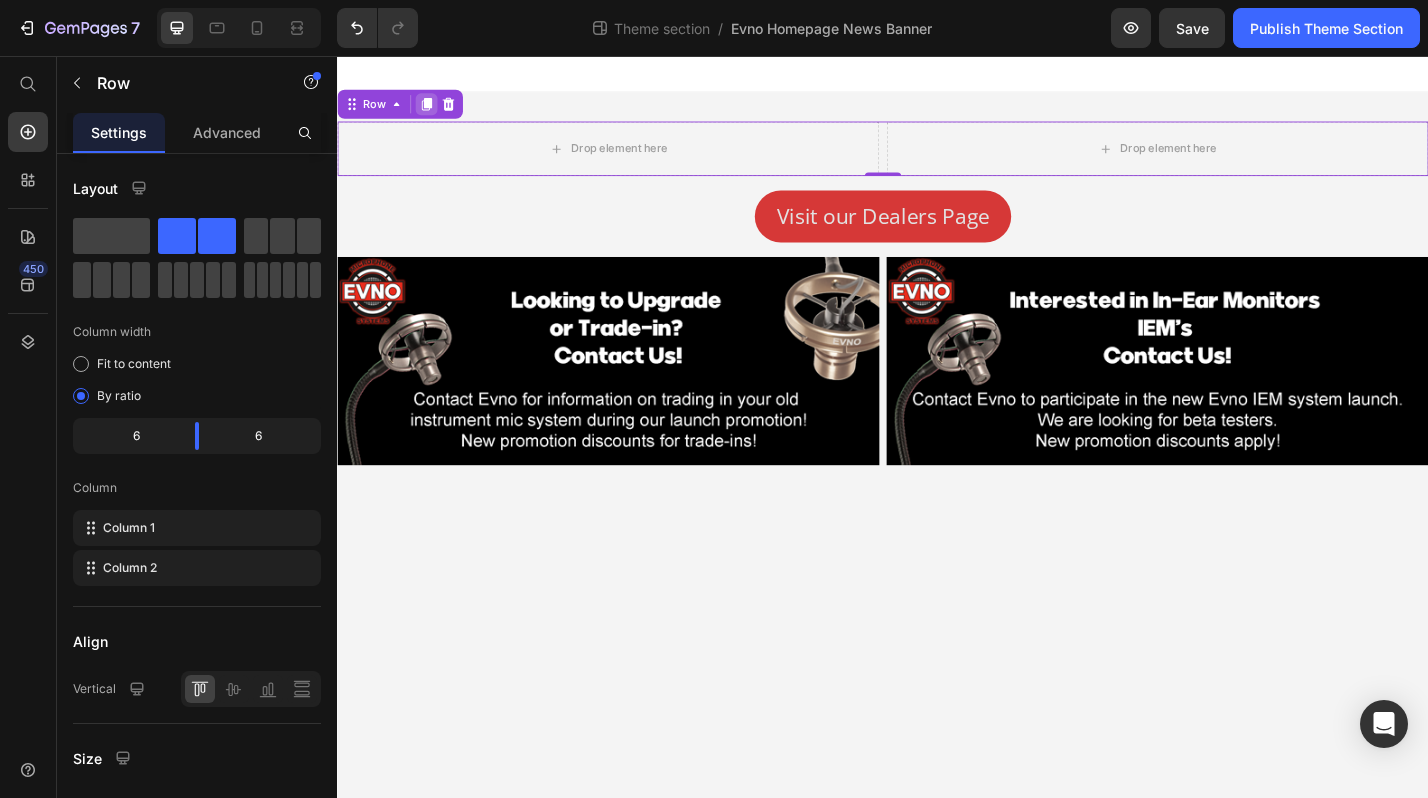 click 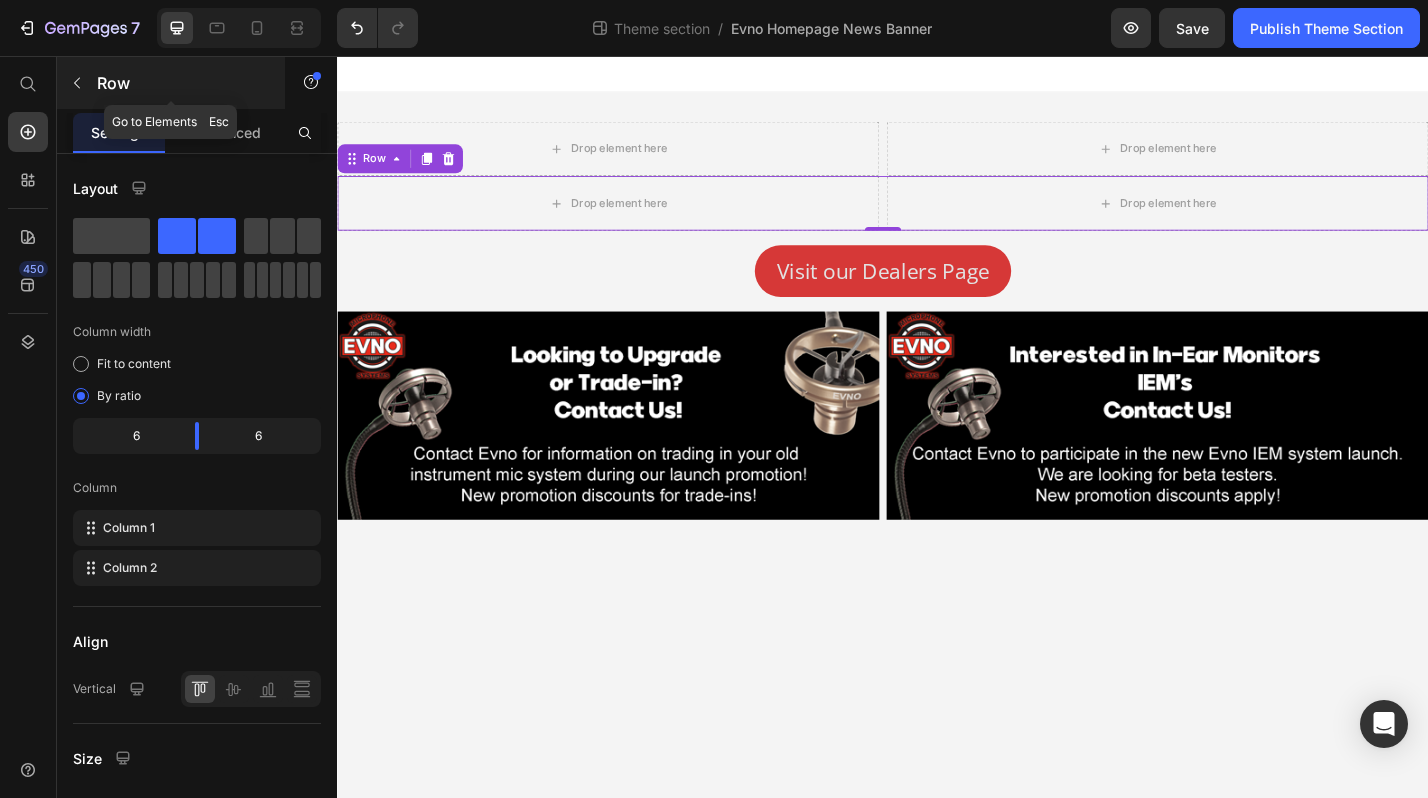 click 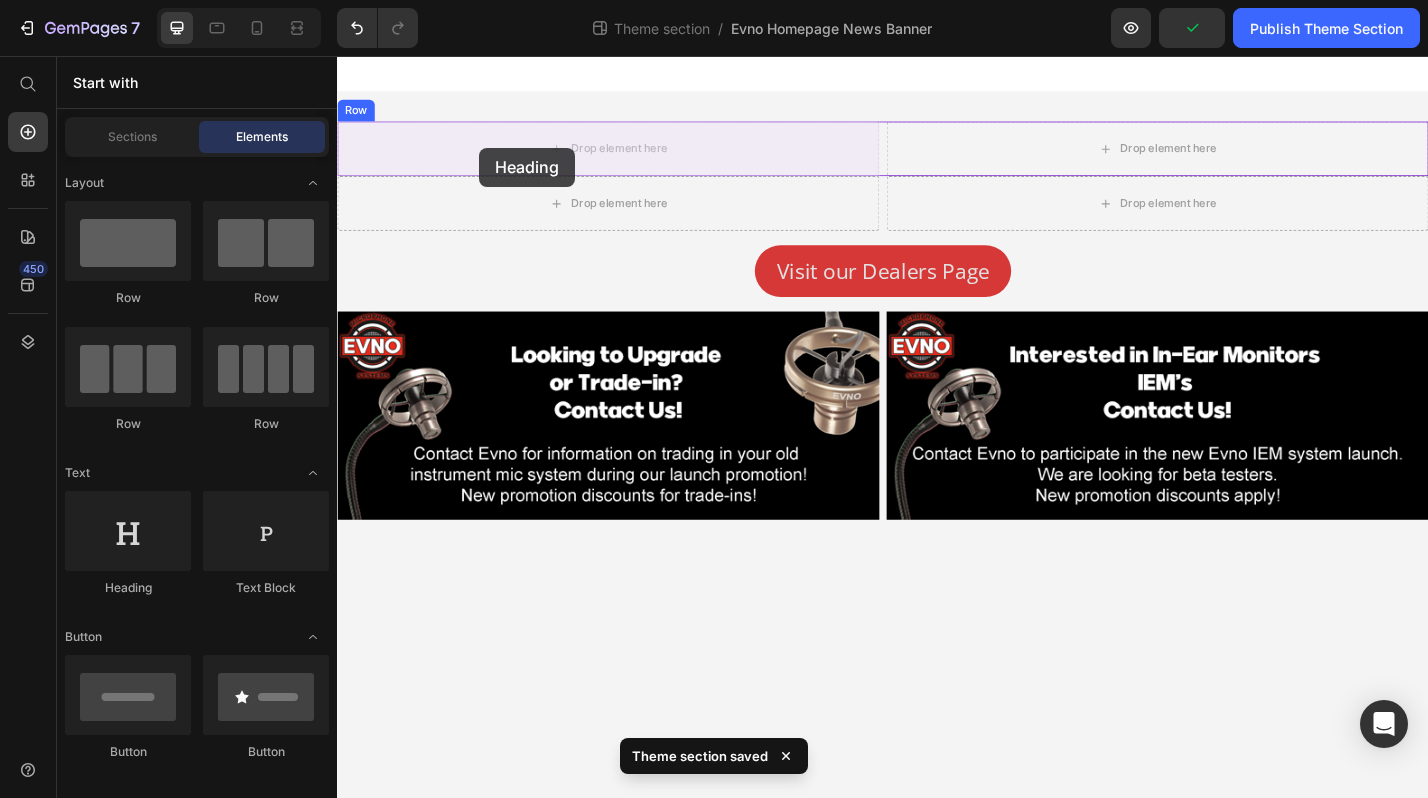 drag, startPoint x: 488, startPoint y: 576, endPoint x: 493, endPoint y: 157, distance: 419.02985 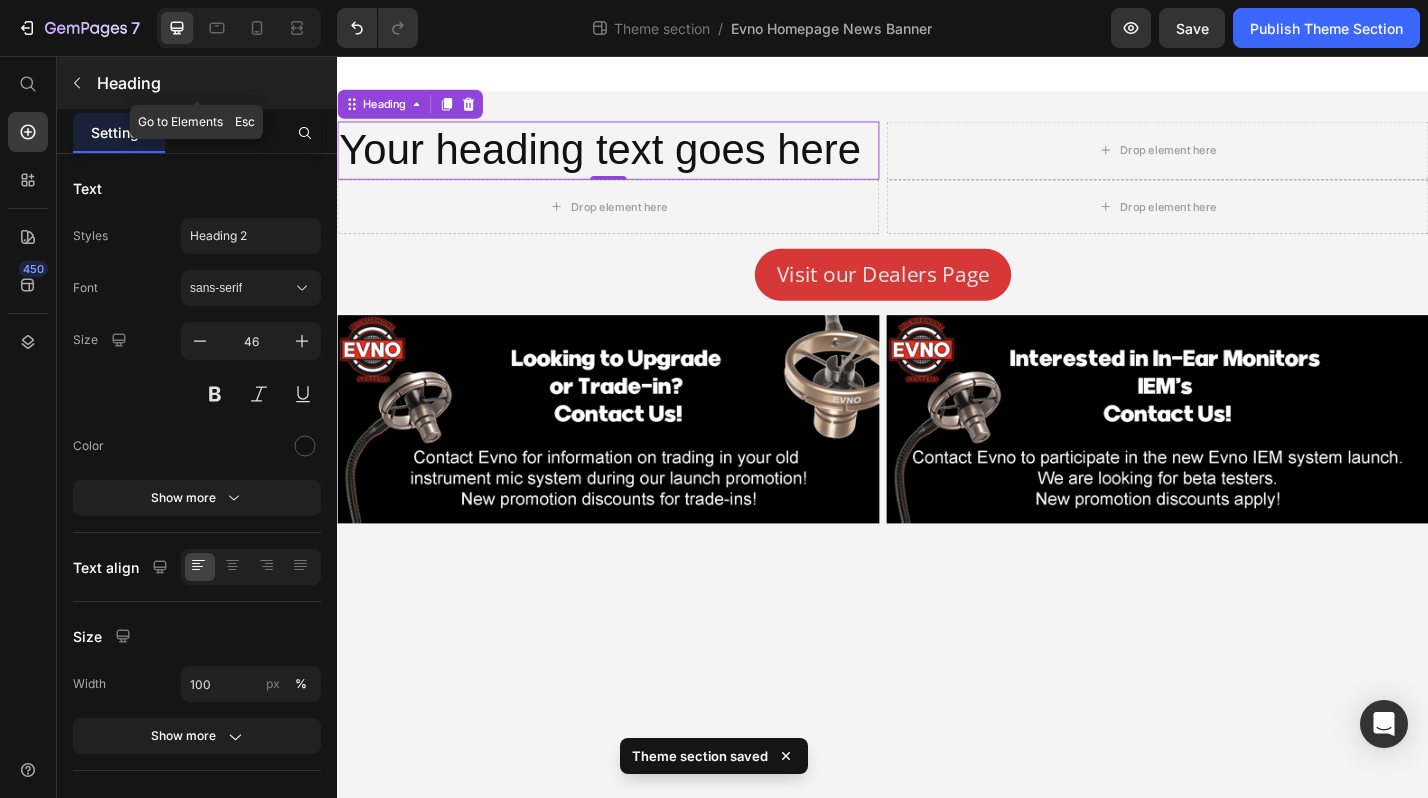 click 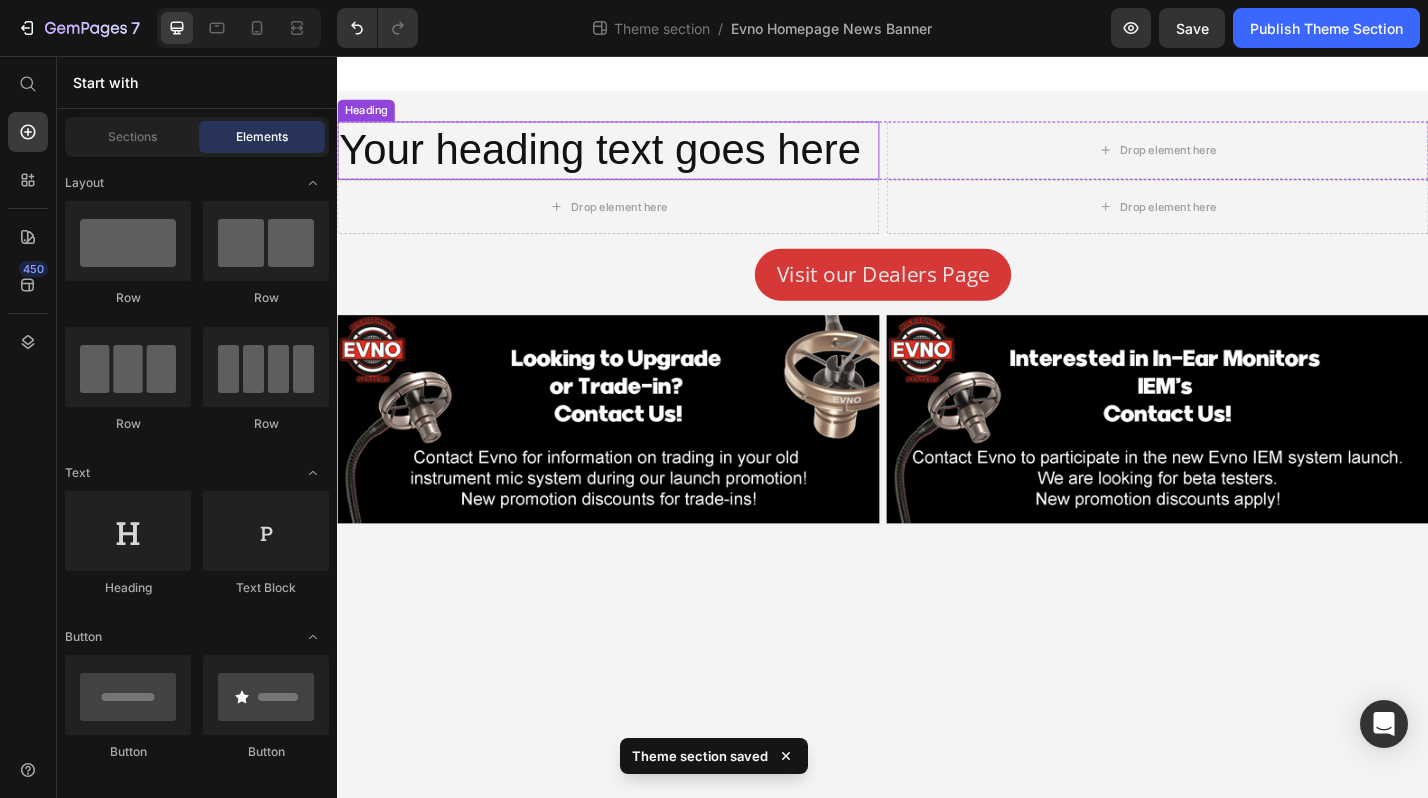 click on "Your heading text goes here" at bounding box center [635, 160] 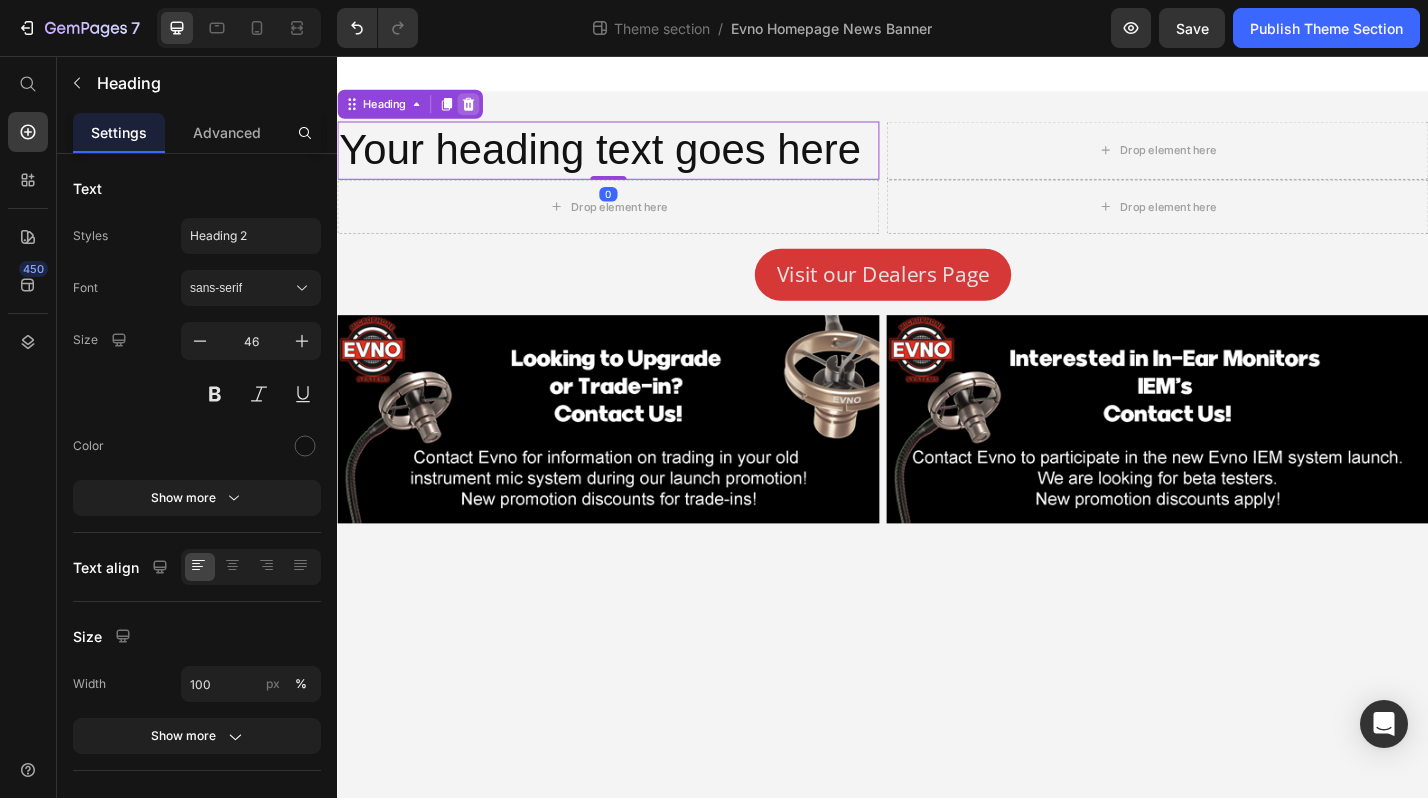 click 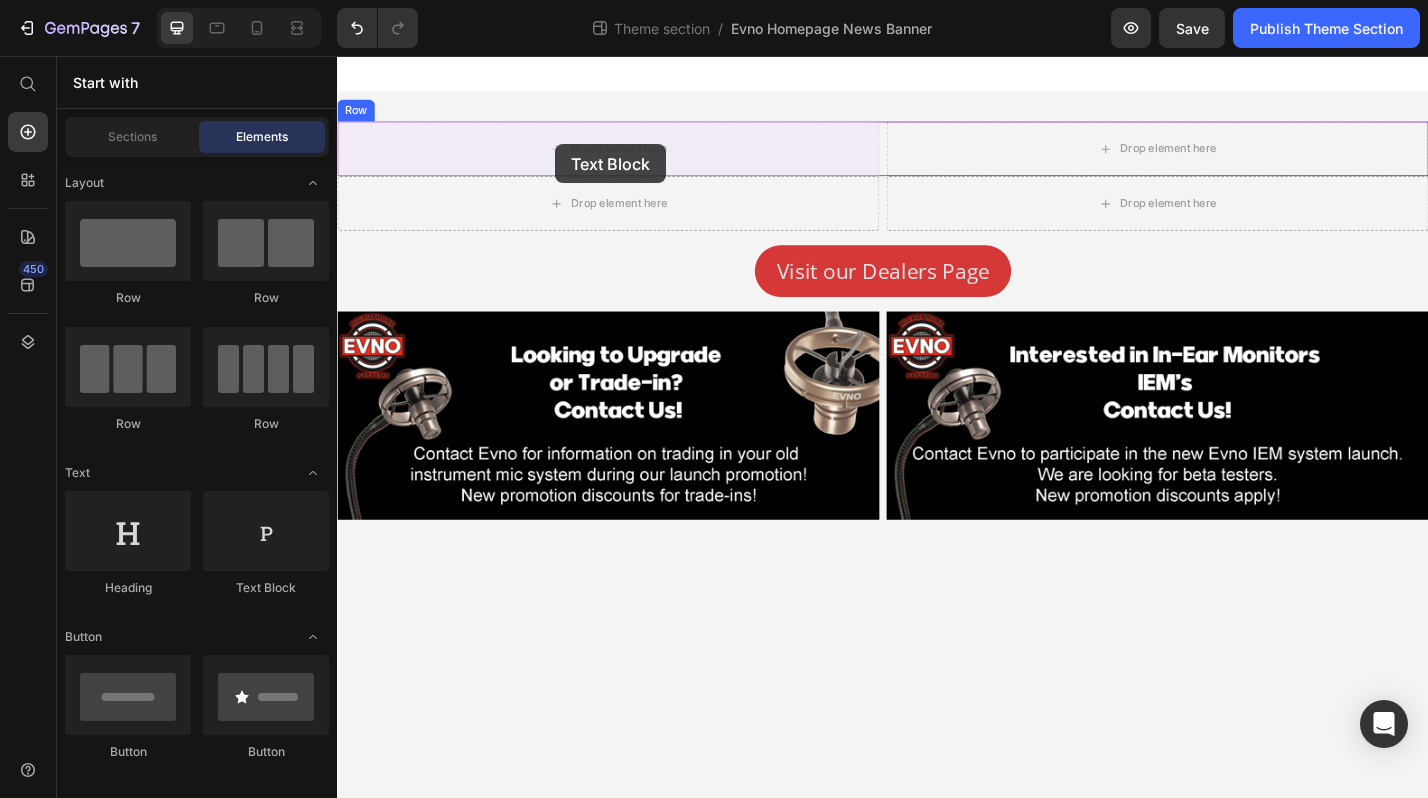 drag, startPoint x: 620, startPoint y: 577, endPoint x: 577, endPoint y: 152, distance: 427.16977 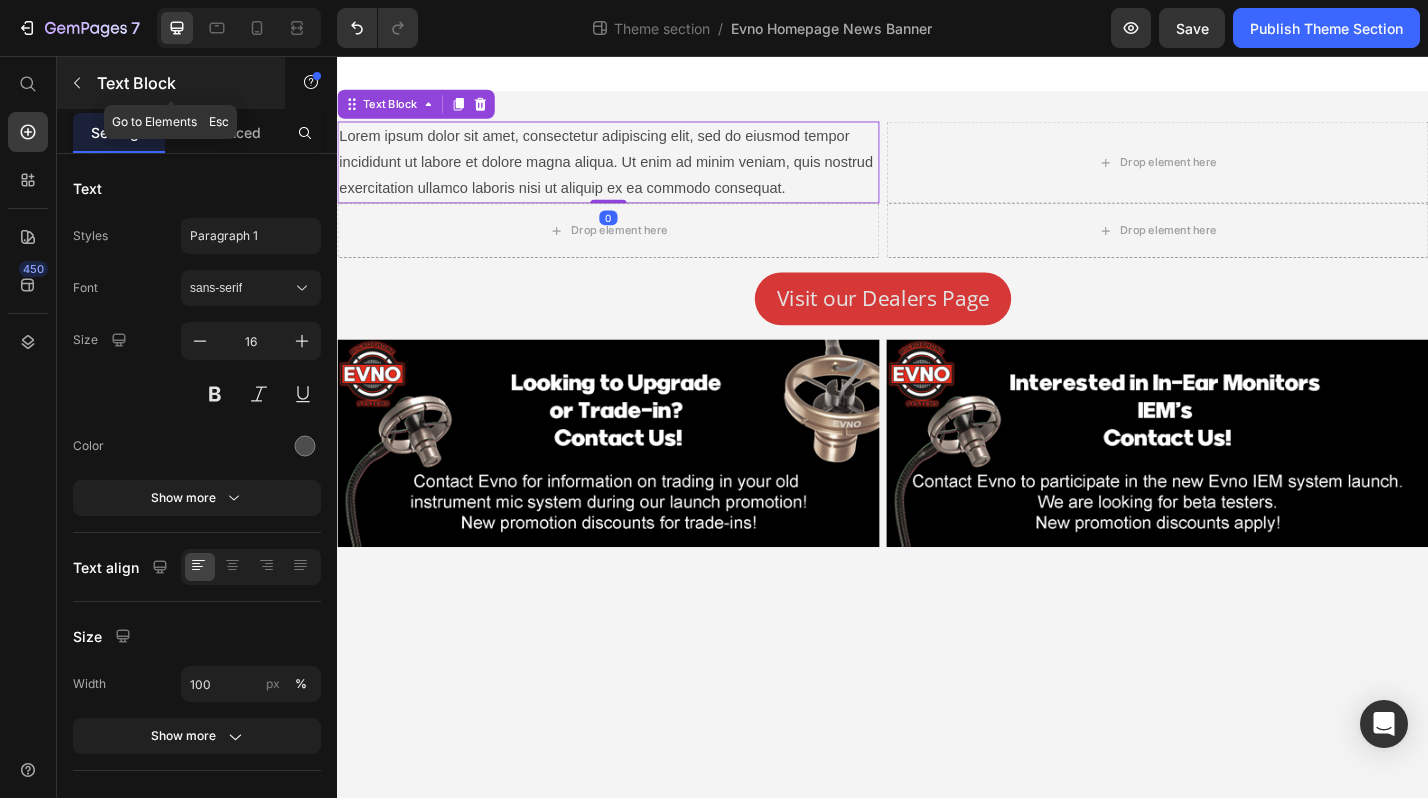 click 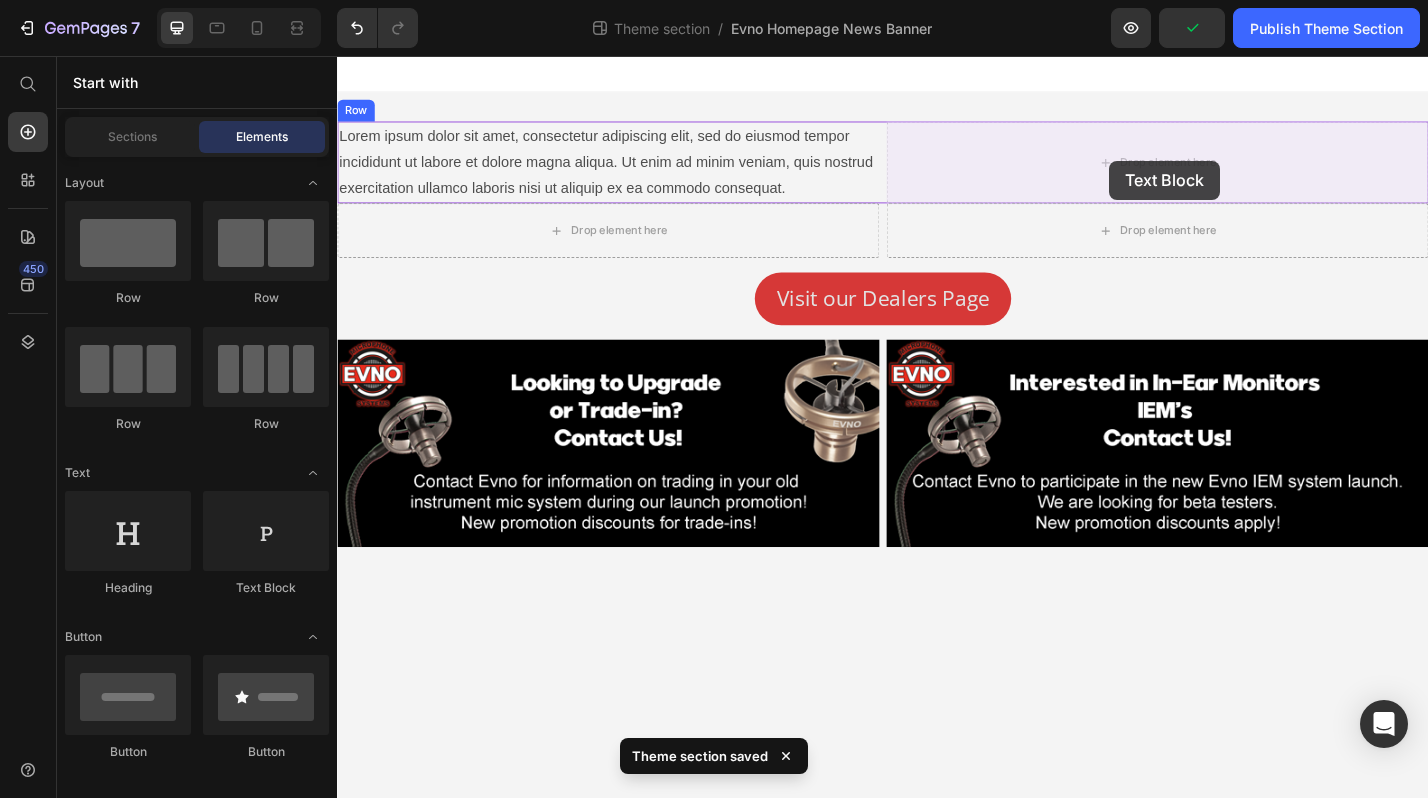 drag, startPoint x: 645, startPoint y: 576, endPoint x: 1186, endPoint y: 171, distance: 675.8003 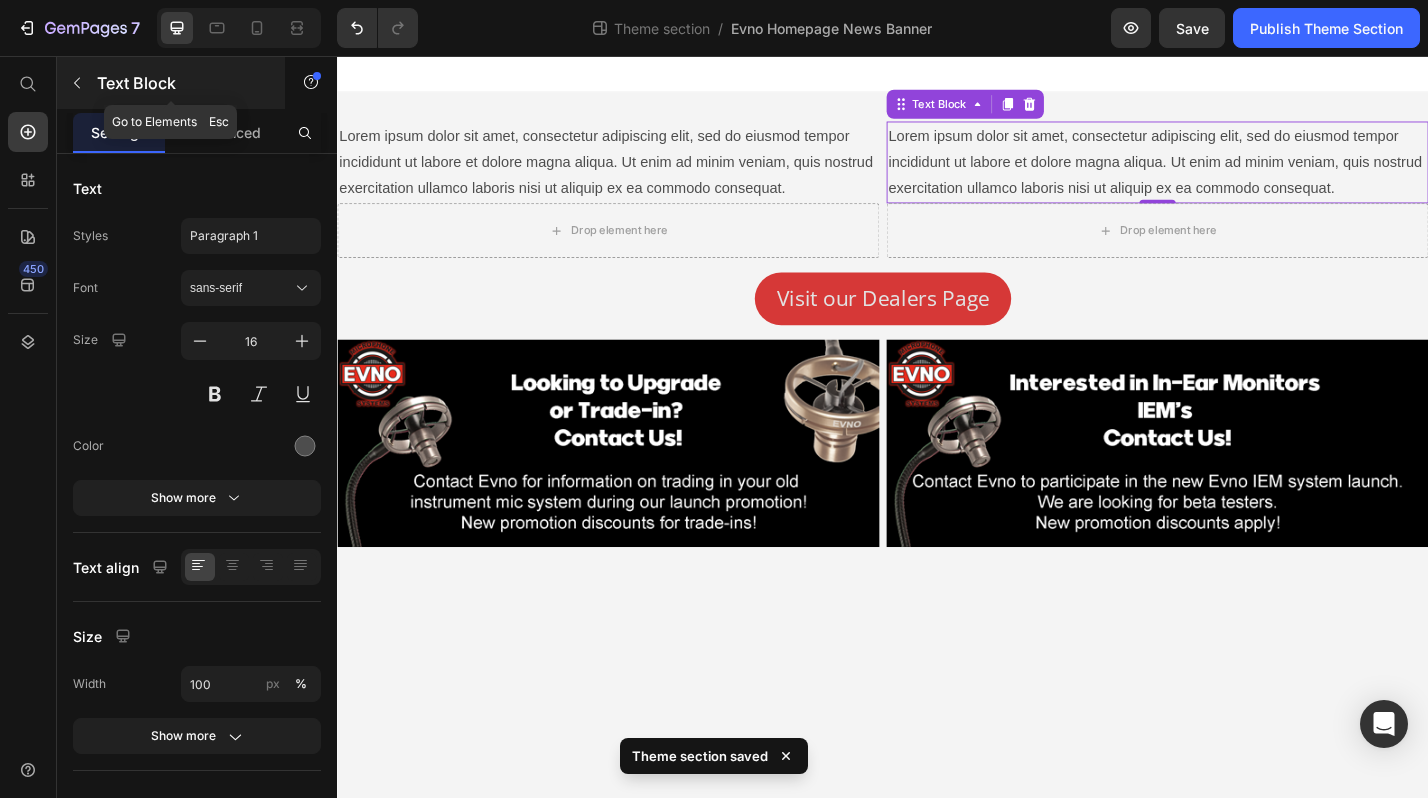 click 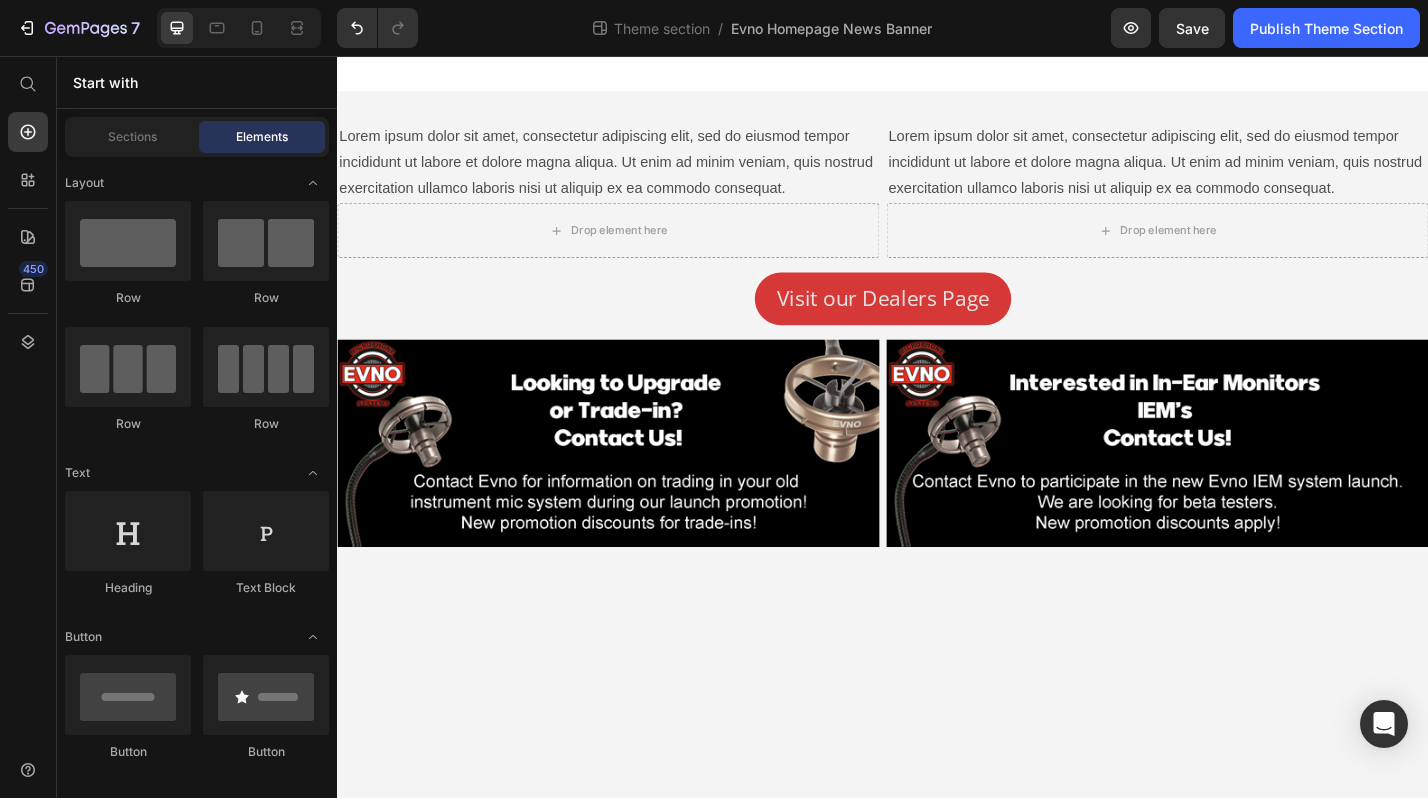 scroll, scrollTop: 407, scrollLeft: 0, axis: vertical 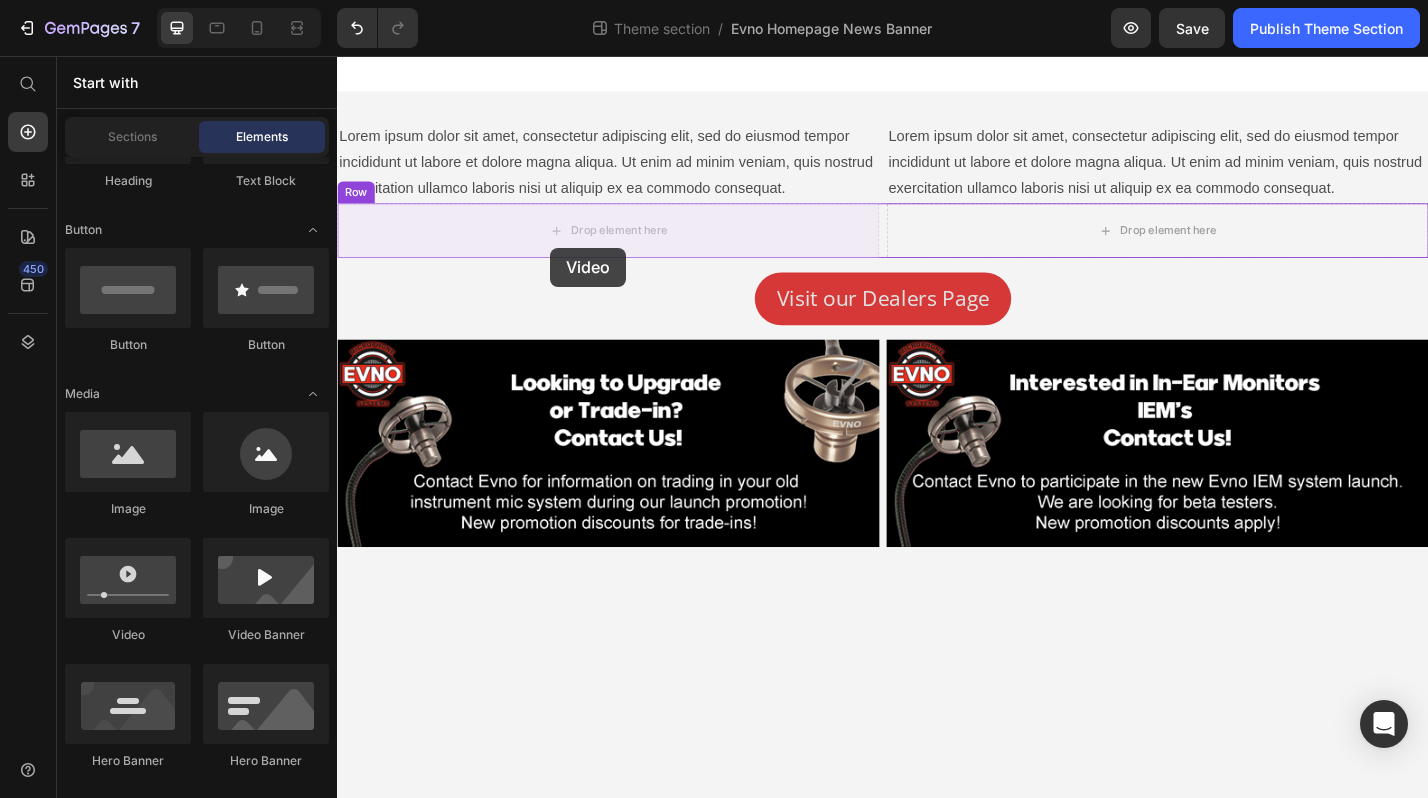drag, startPoint x: 497, startPoint y: 631, endPoint x: 571, endPoint y: 265, distance: 373.40594 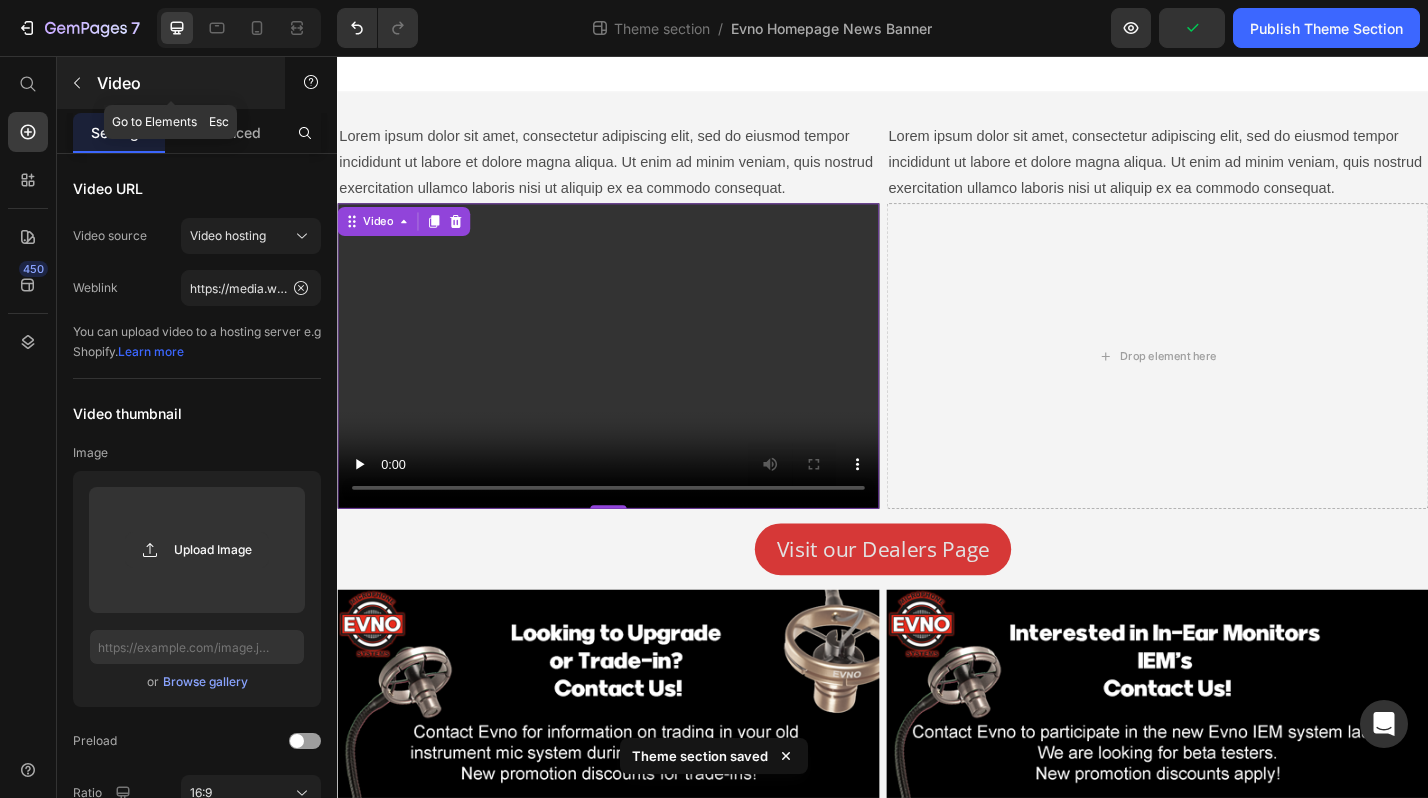click at bounding box center [77, 83] 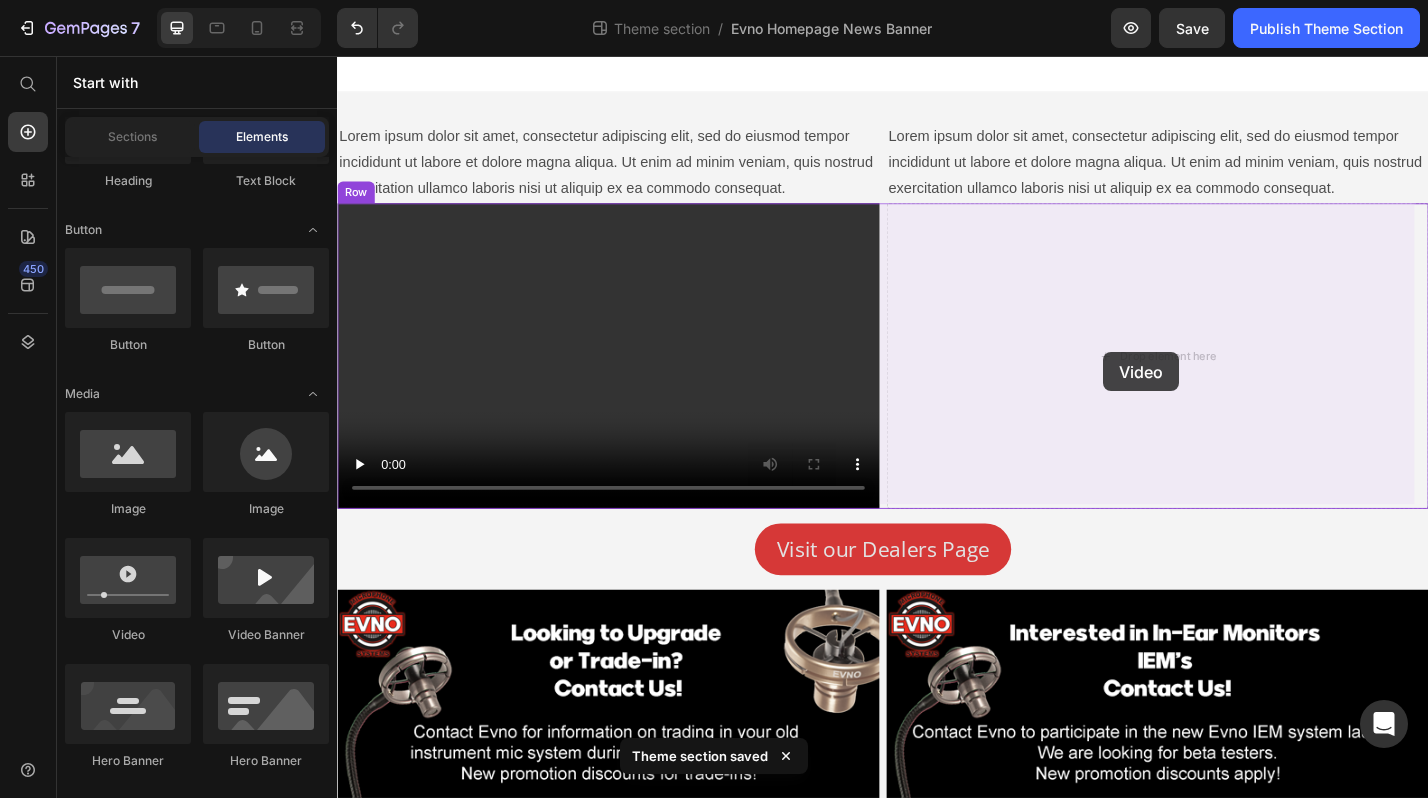 drag, startPoint x: 482, startPoint y: 632, endPoint x: 1180, endPoint y: 382, distance: 741.4203 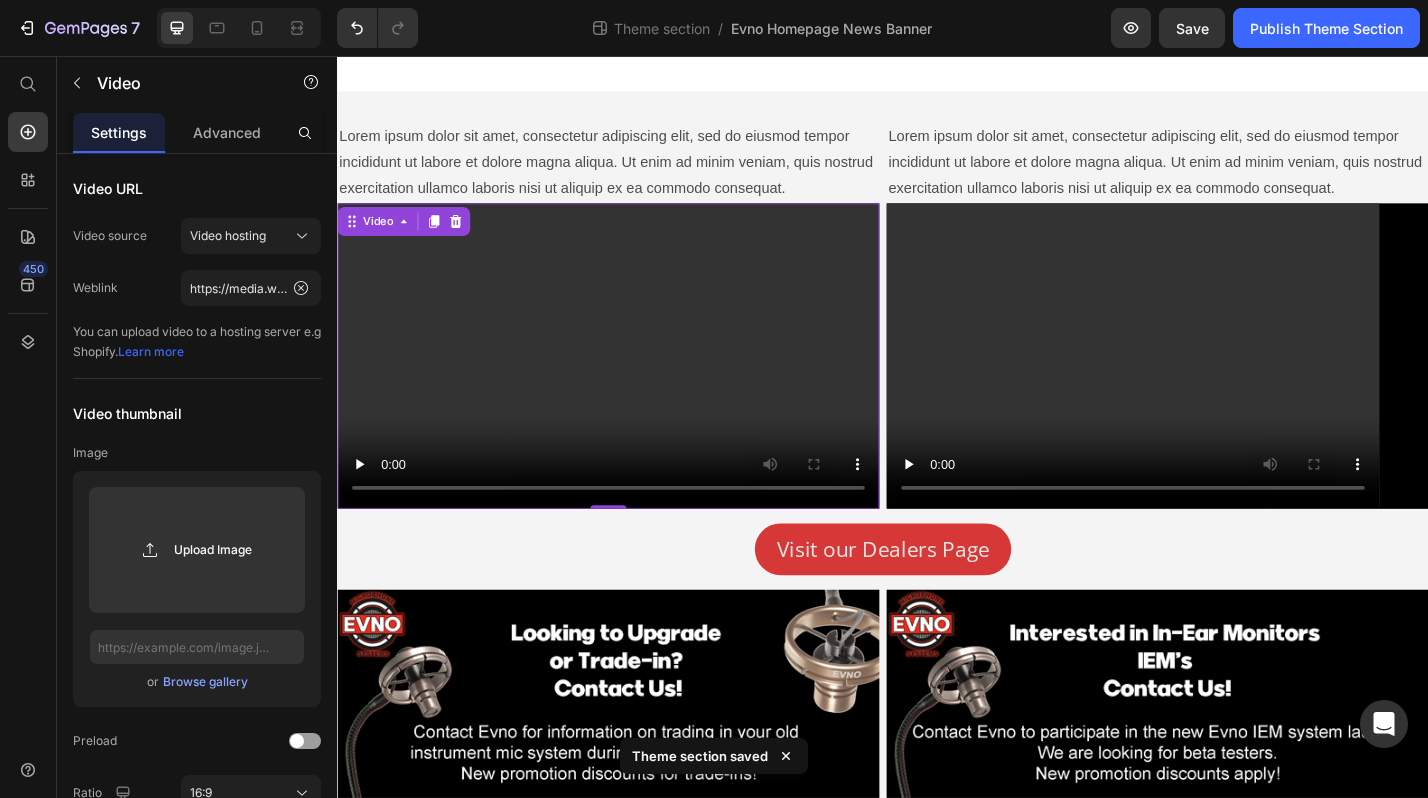 click at bounding box center (635, 385) 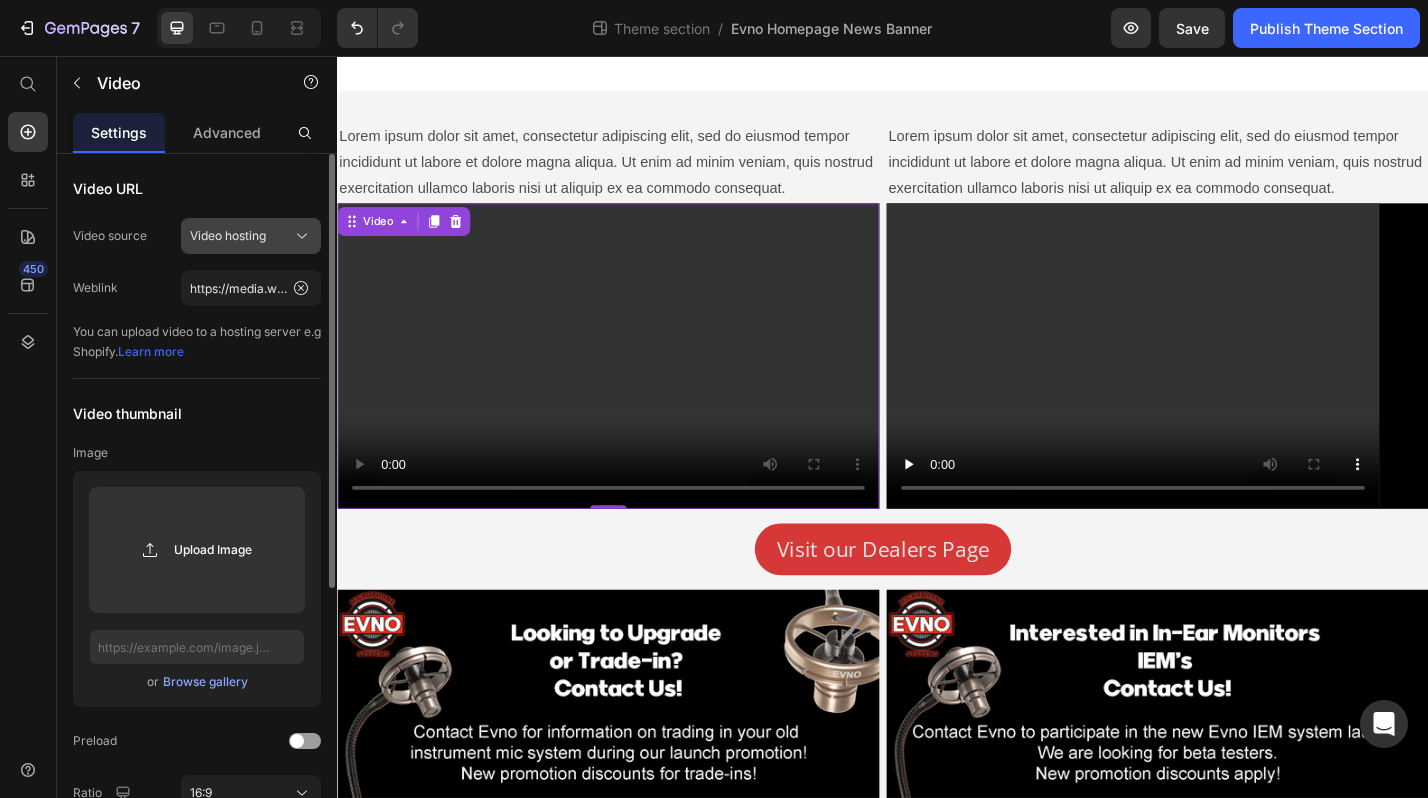 click 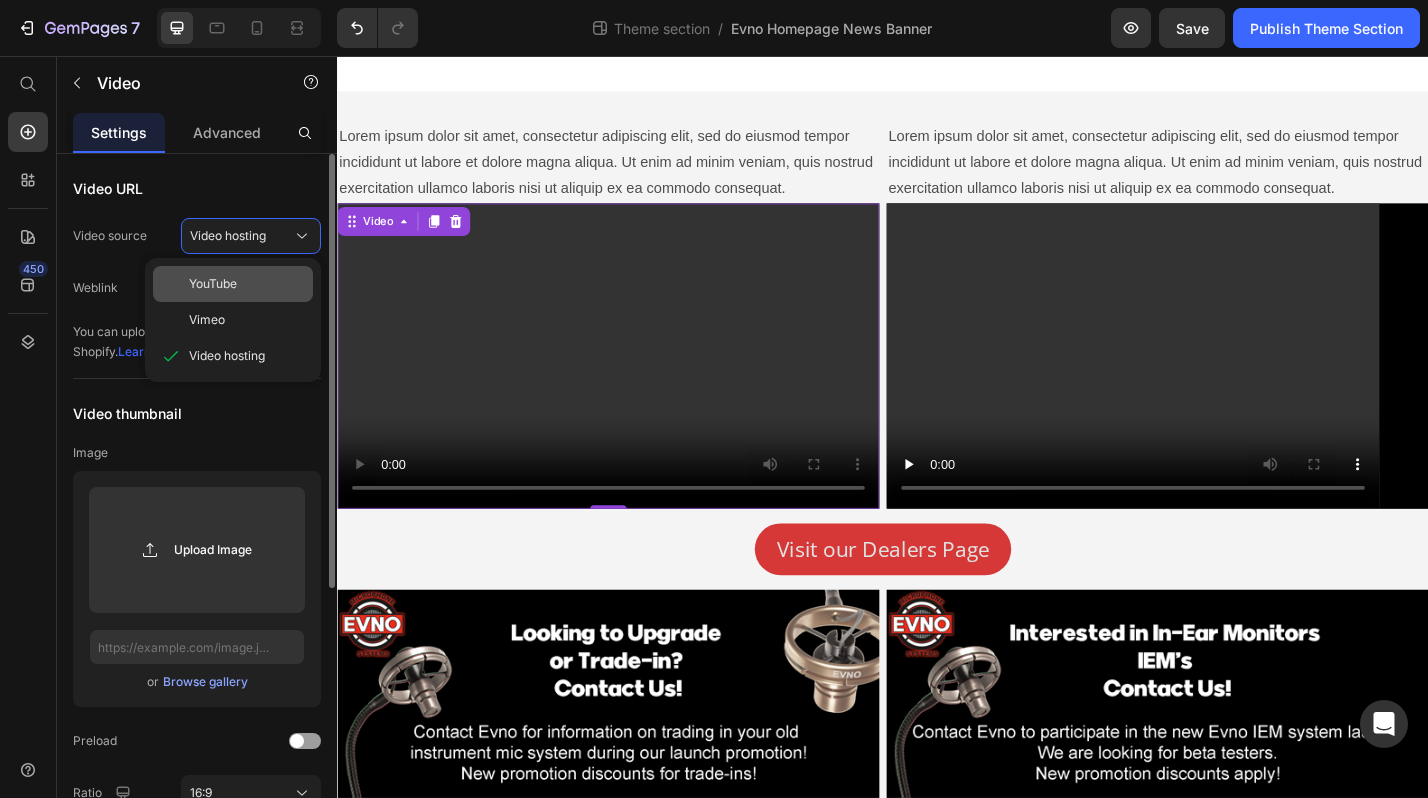 click on "YouTube" 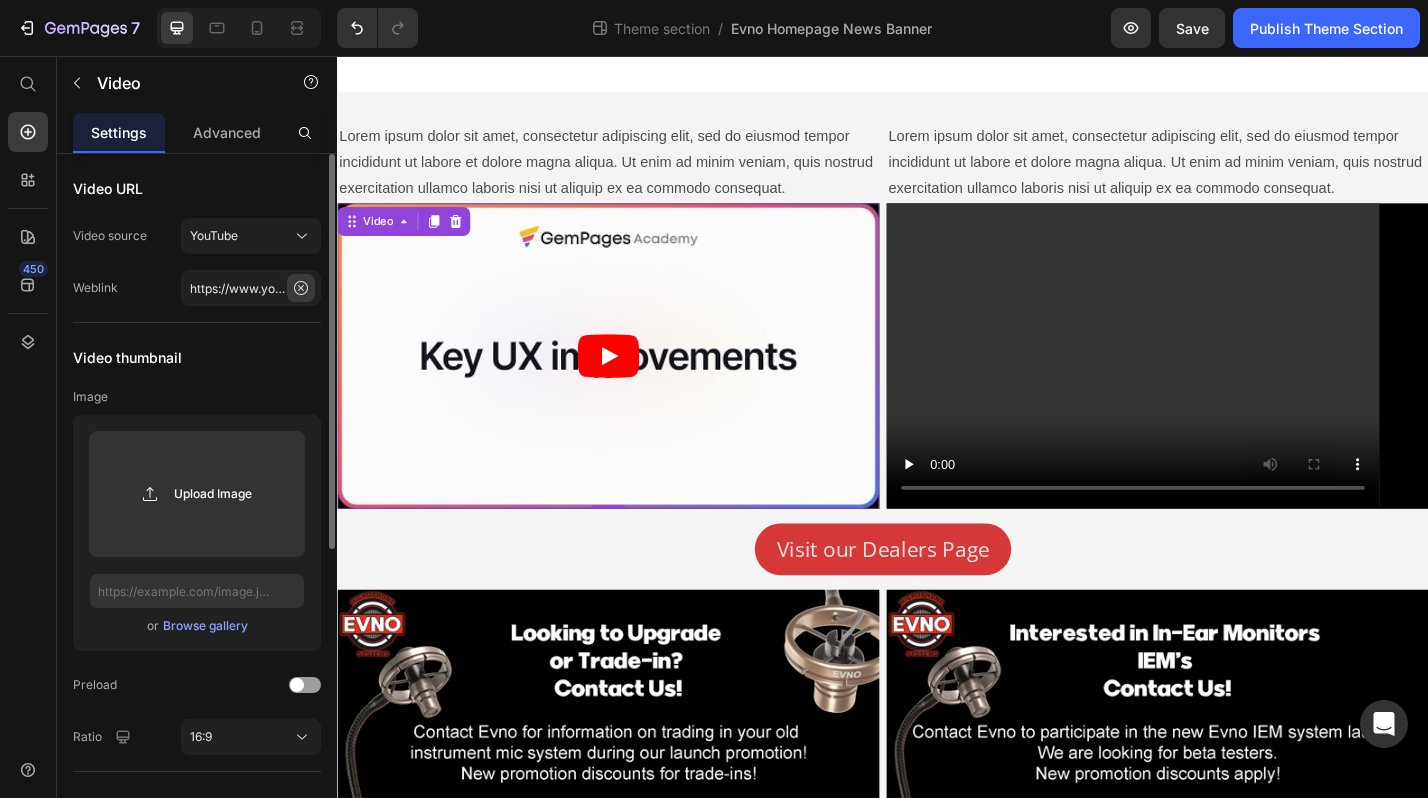 click 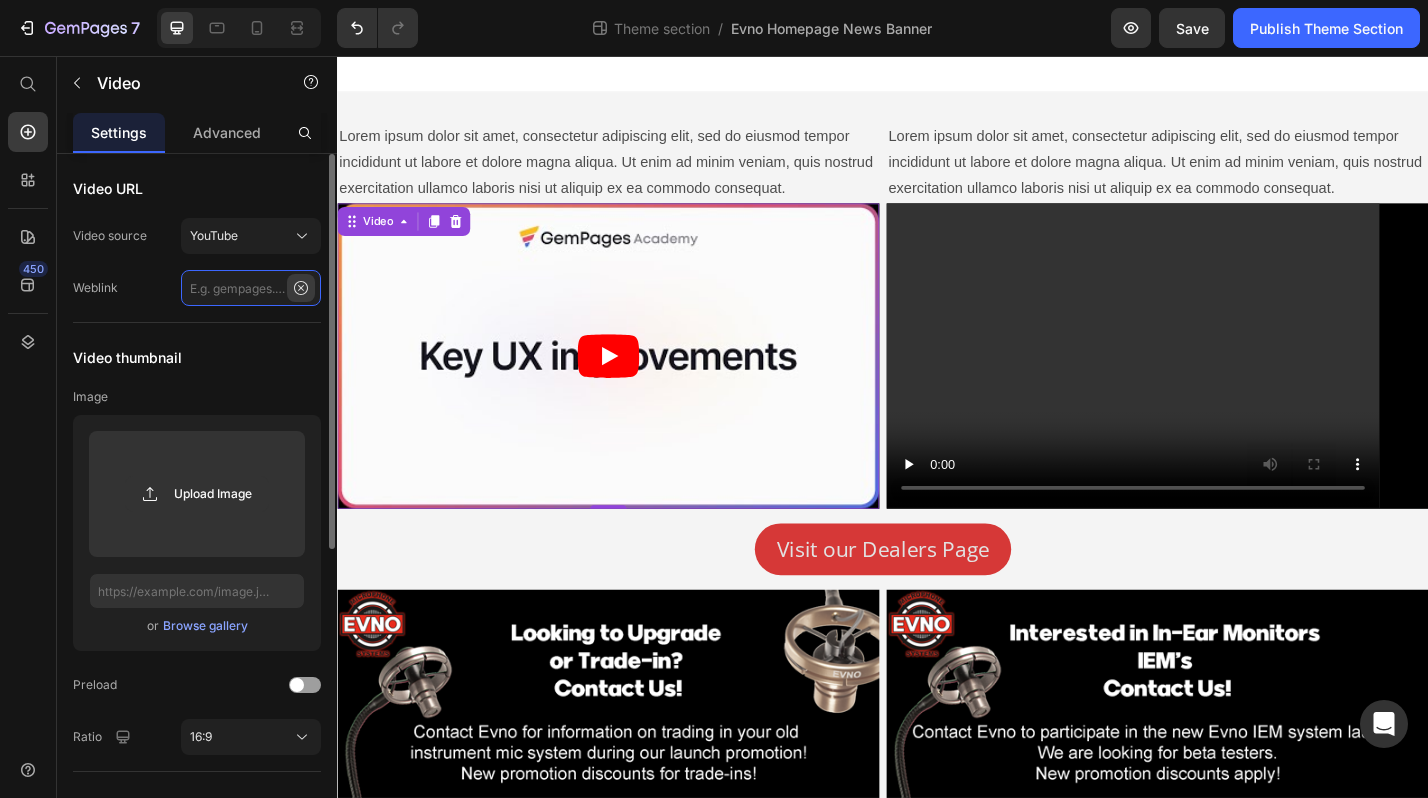 scroll, scrollTop: 0, scrollLeft: 0, axis: both 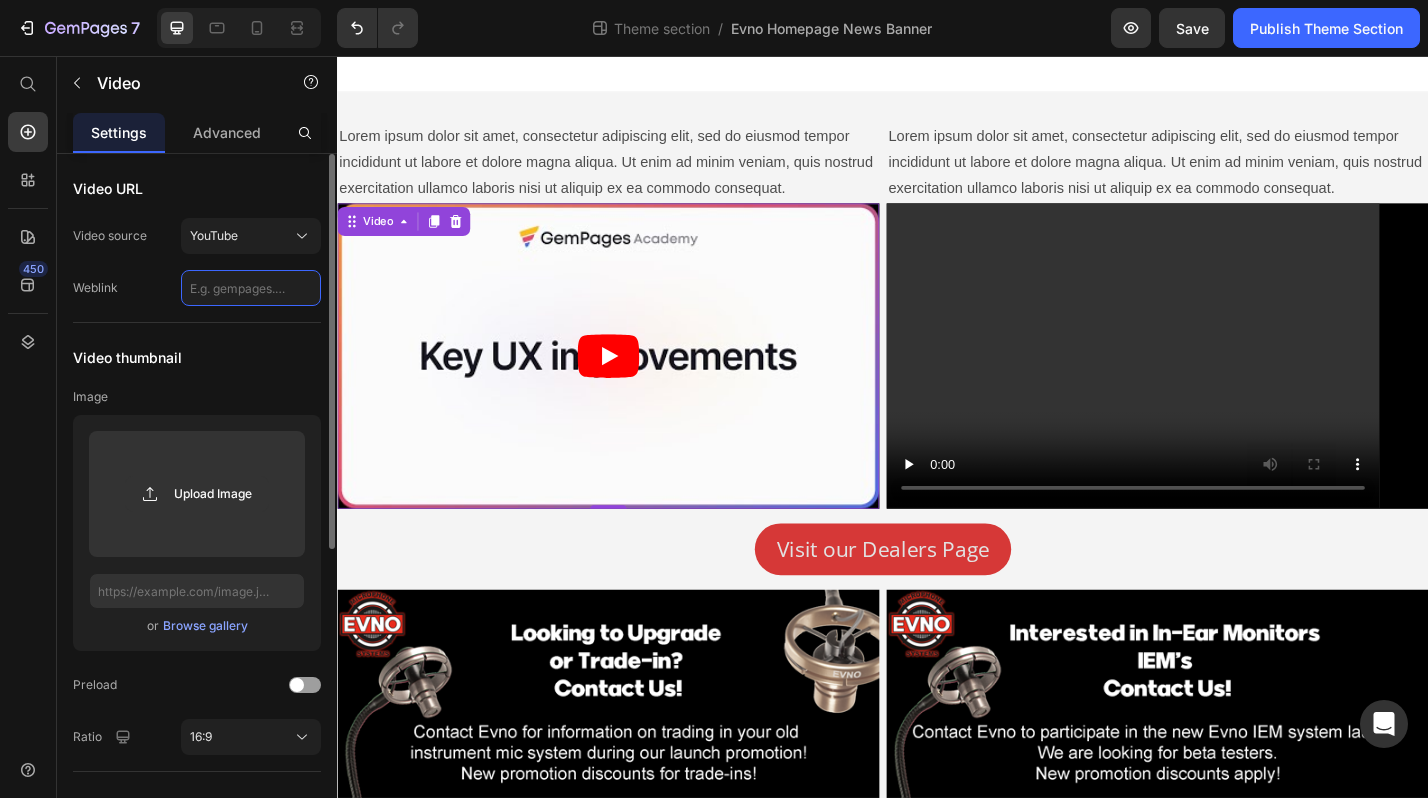 paste on "https://youtube.com/shorts/3DAL-Y_amNU?si=LLtWiDU9OnpNLDxS" 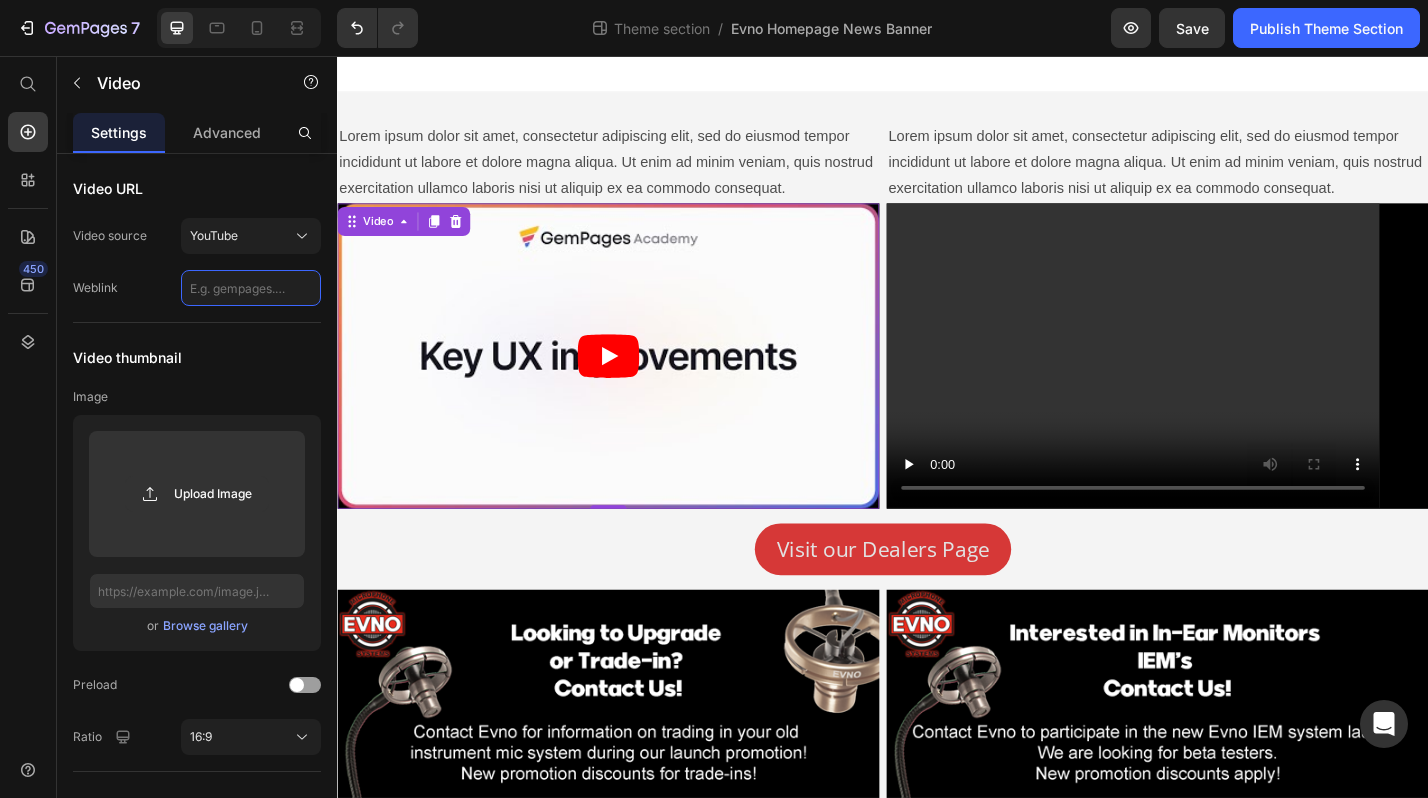 type on "https://youtube.com/shorts/3DAL-Y_amNU?si=LLtWiDU9OnpNLDxS" 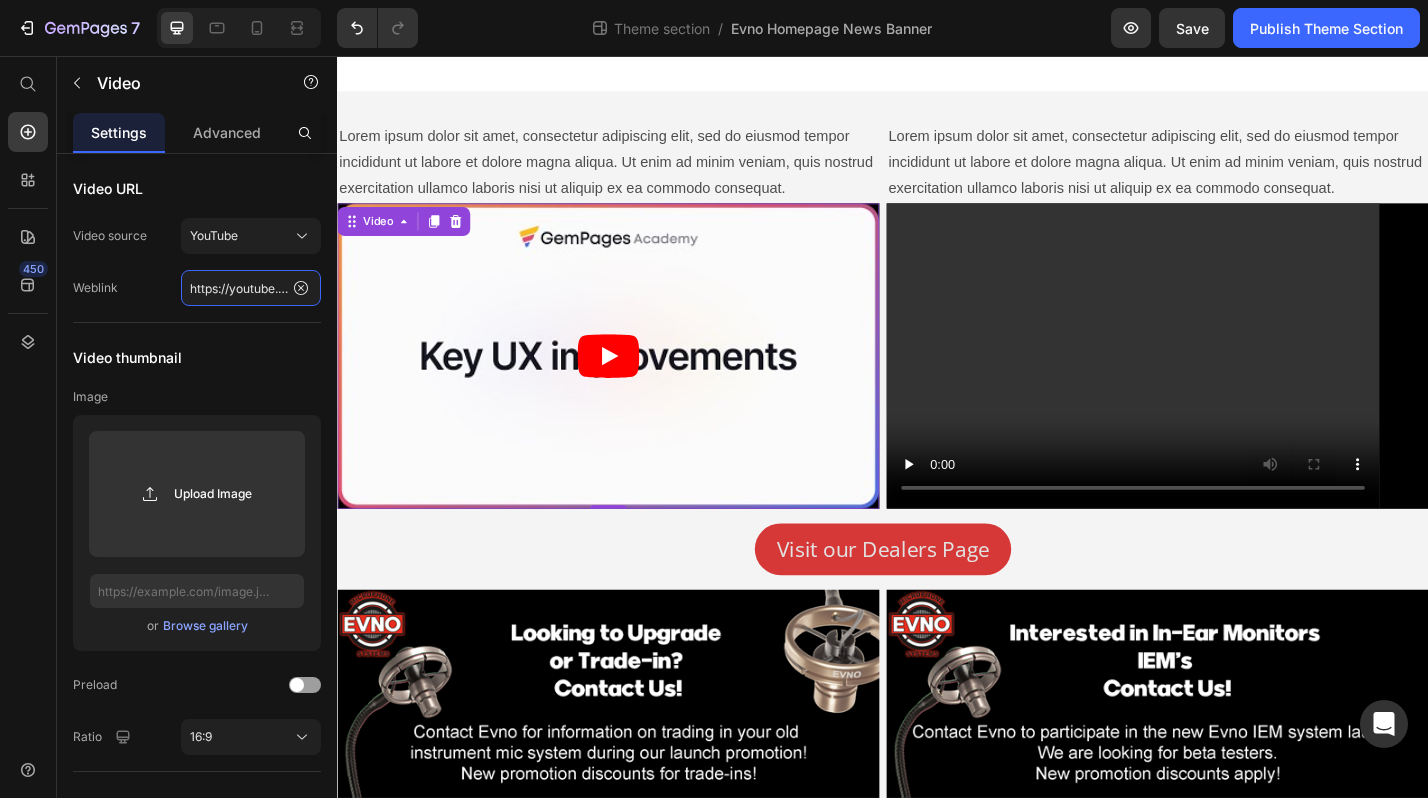 scroll, scrollTop: 0, scrollLeft: 286, axis: horizontal 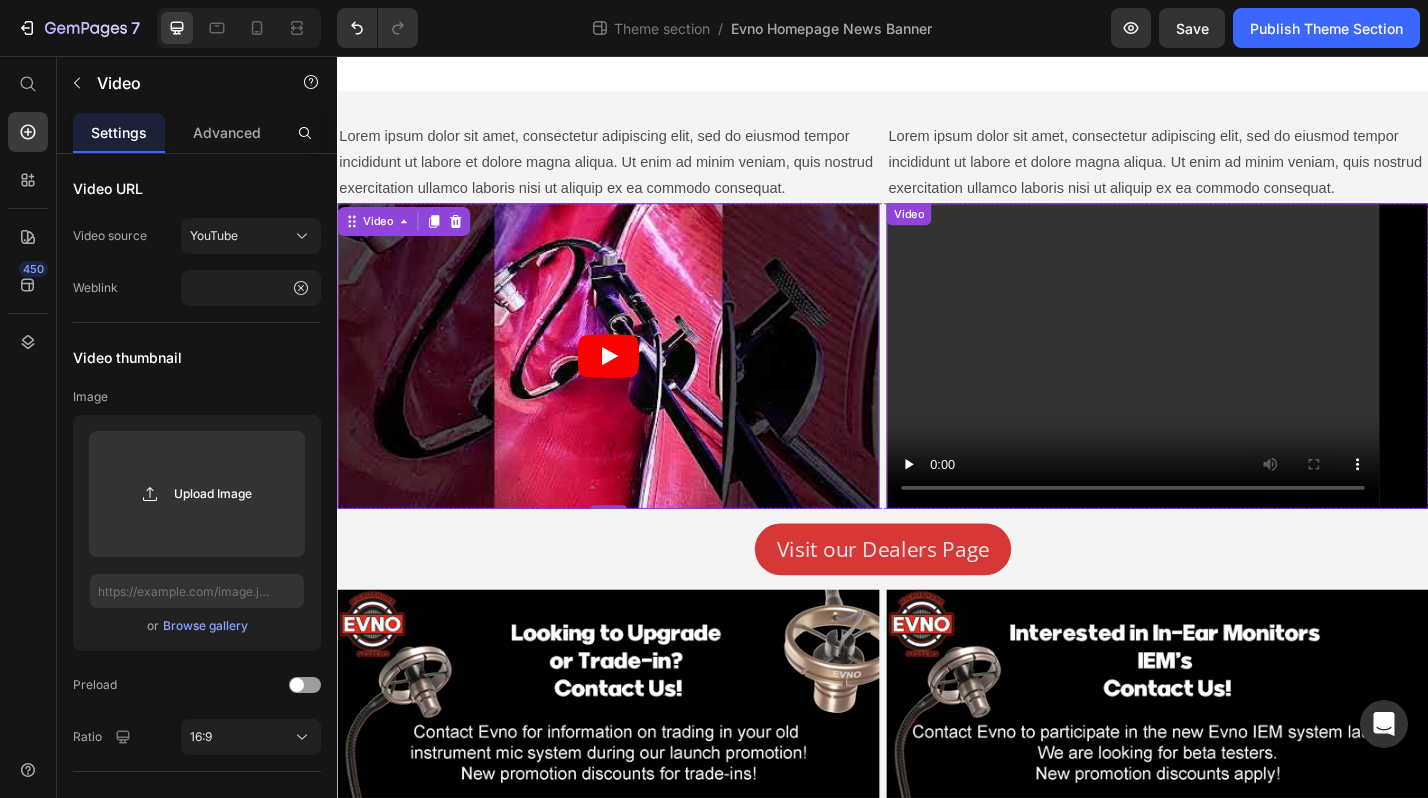 click at bounding box center (1239, 385) 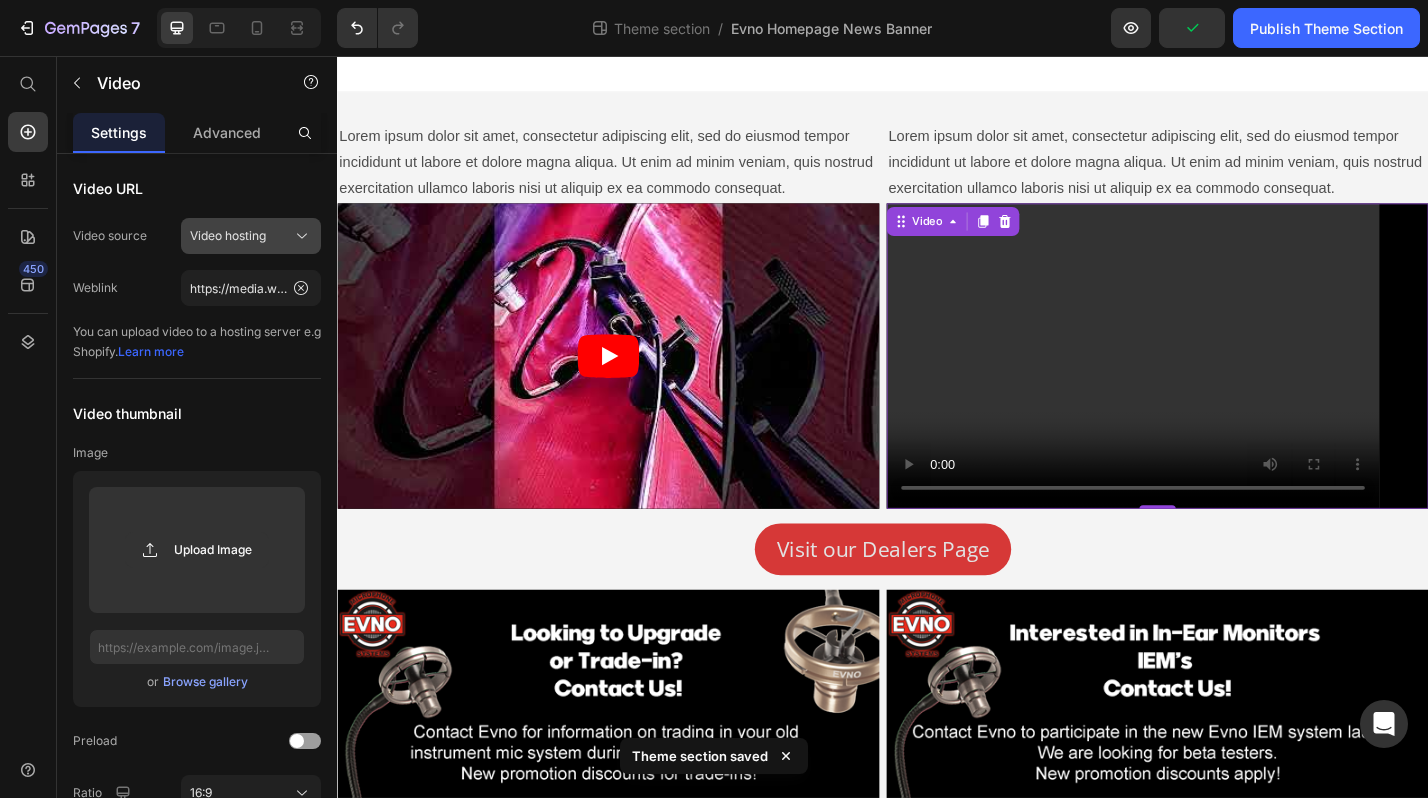 click 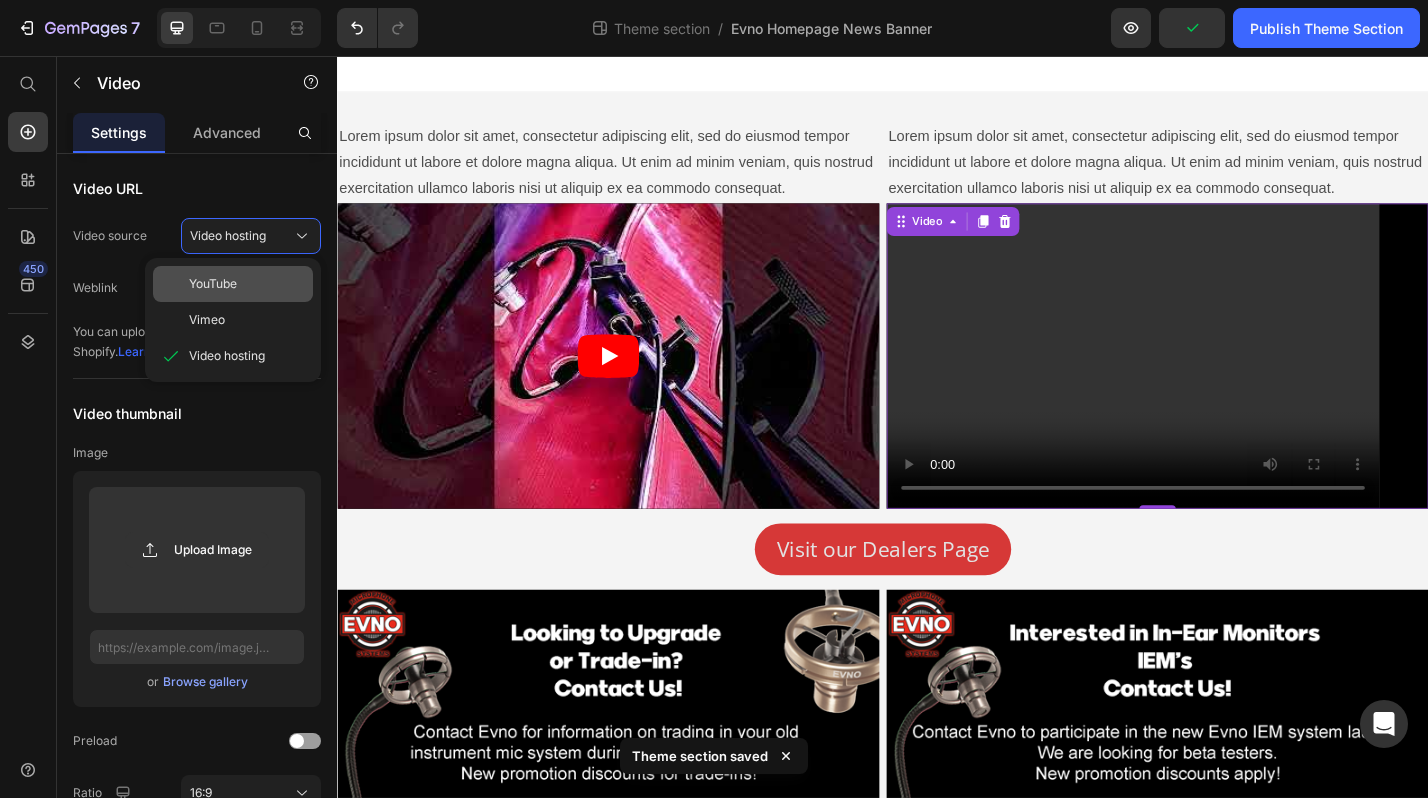 click on "YouTube" at bounding box center [247, 284] 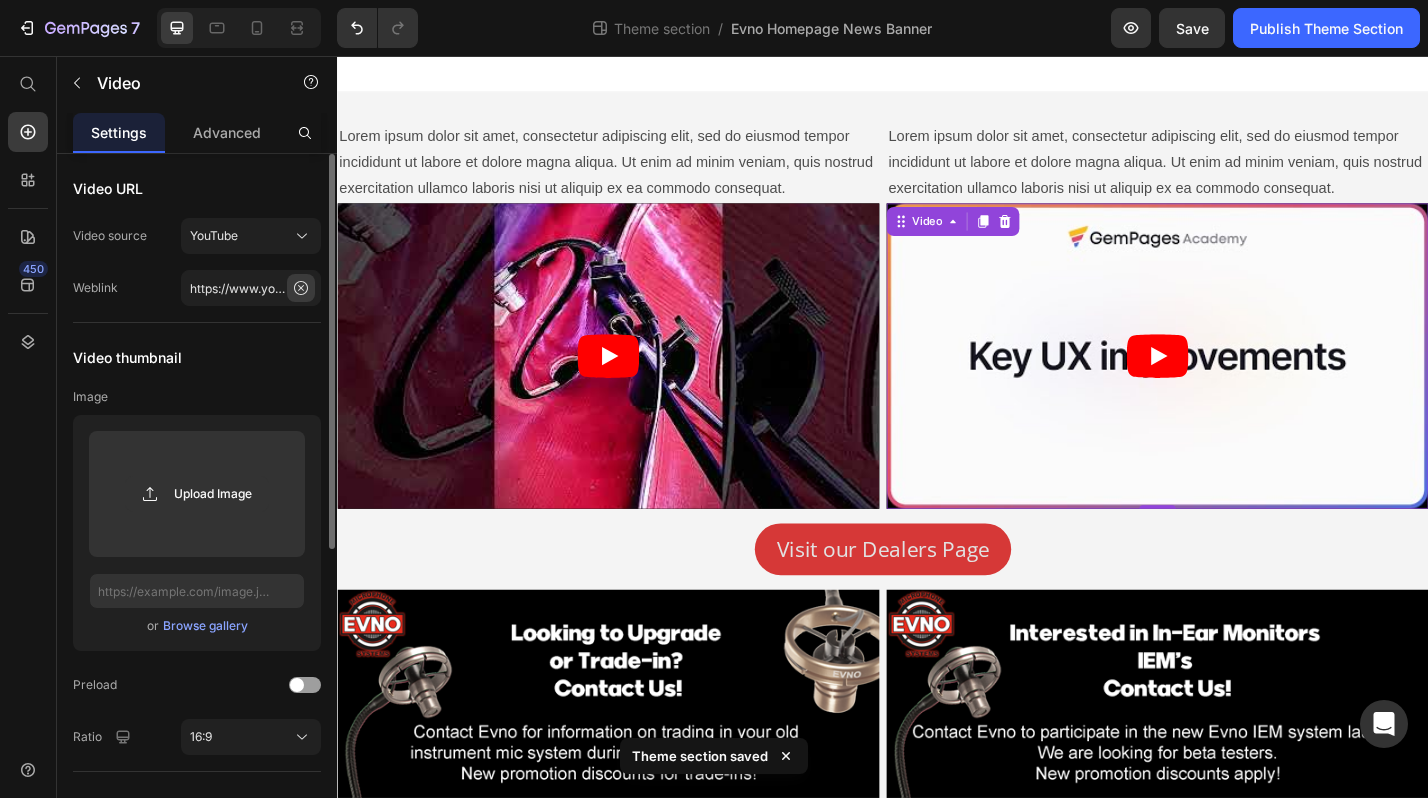 click 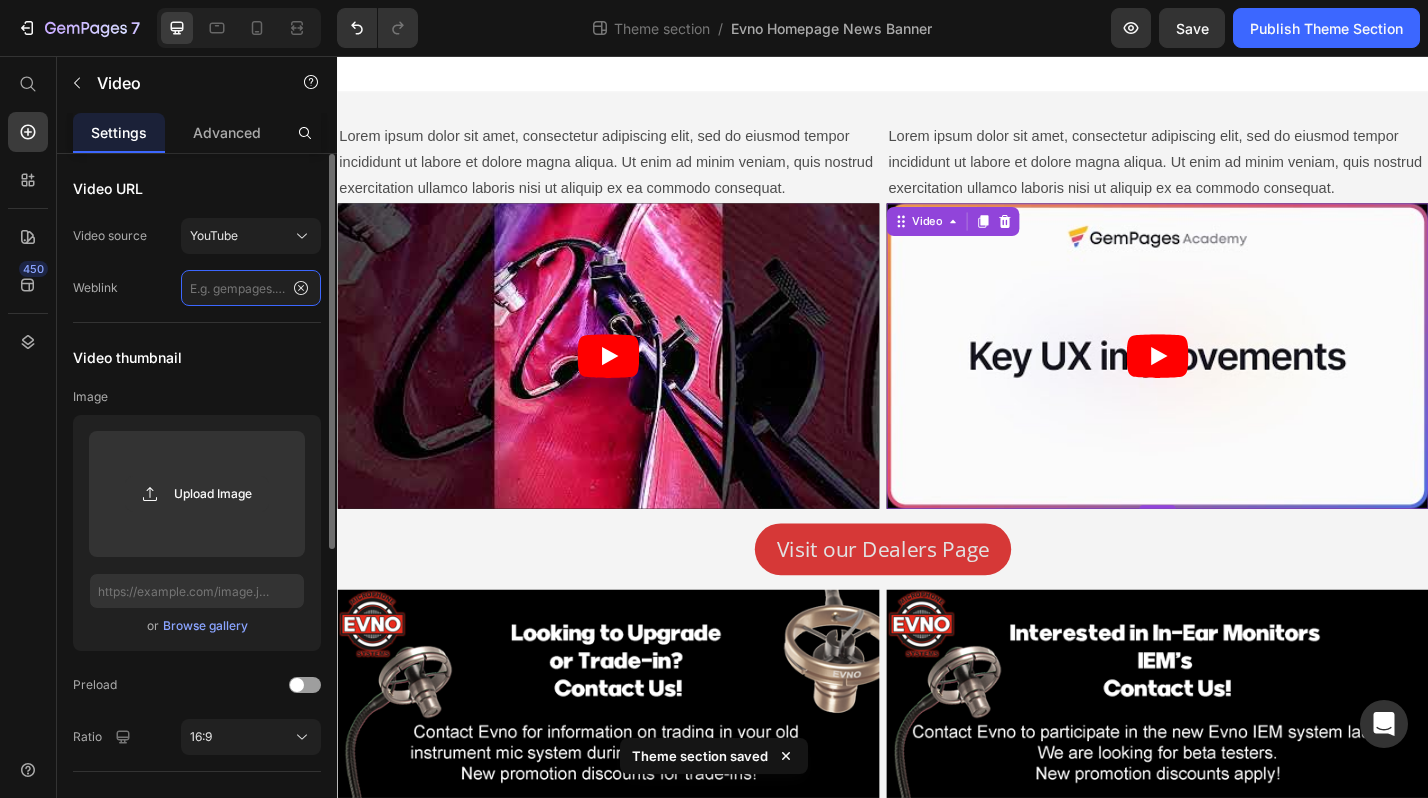 scroll, scrollTop: 0, scrollLeft: 0, axis: both 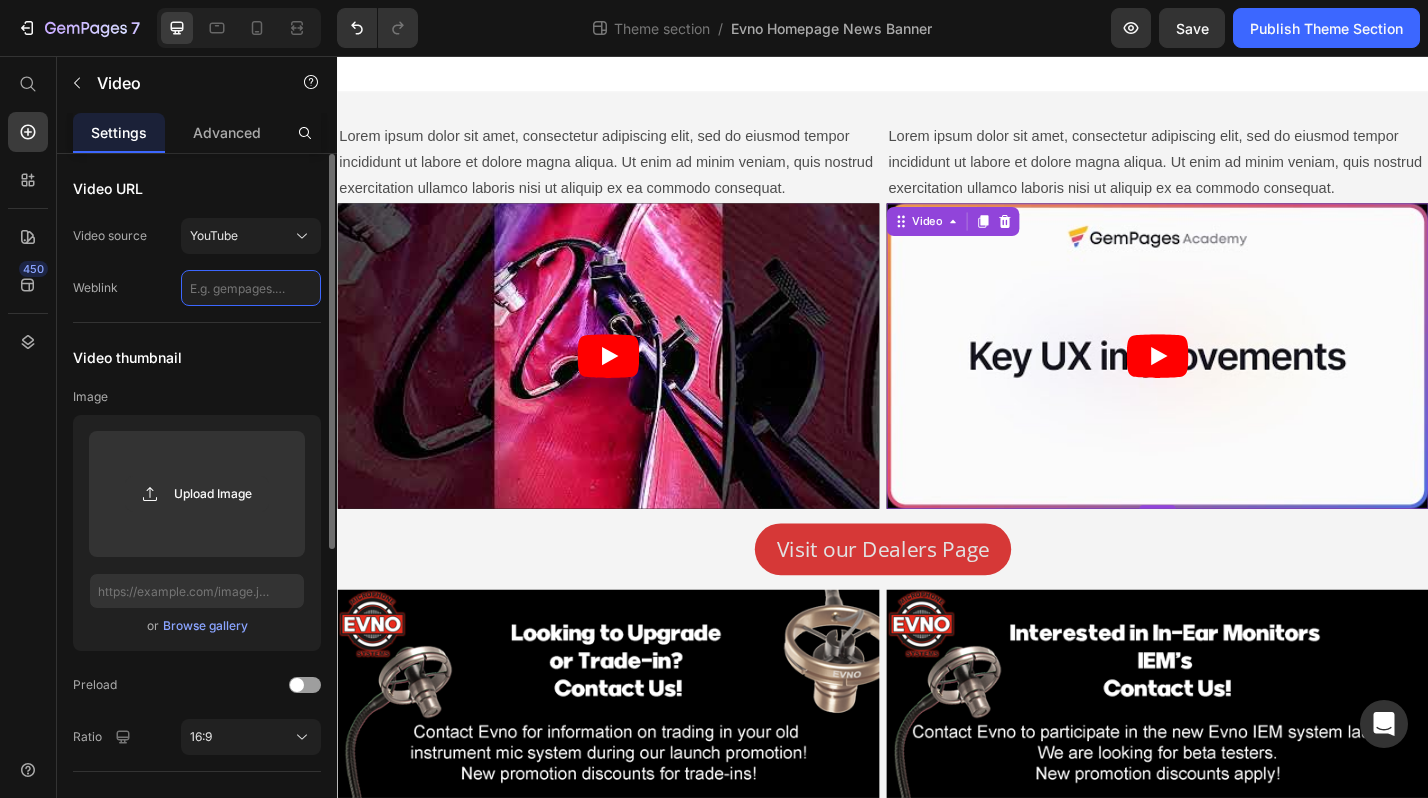 paste on "https://youtube.com/shorts/gH8EEORXIiA?si=eJ21tn0HVd4Pi6e-" 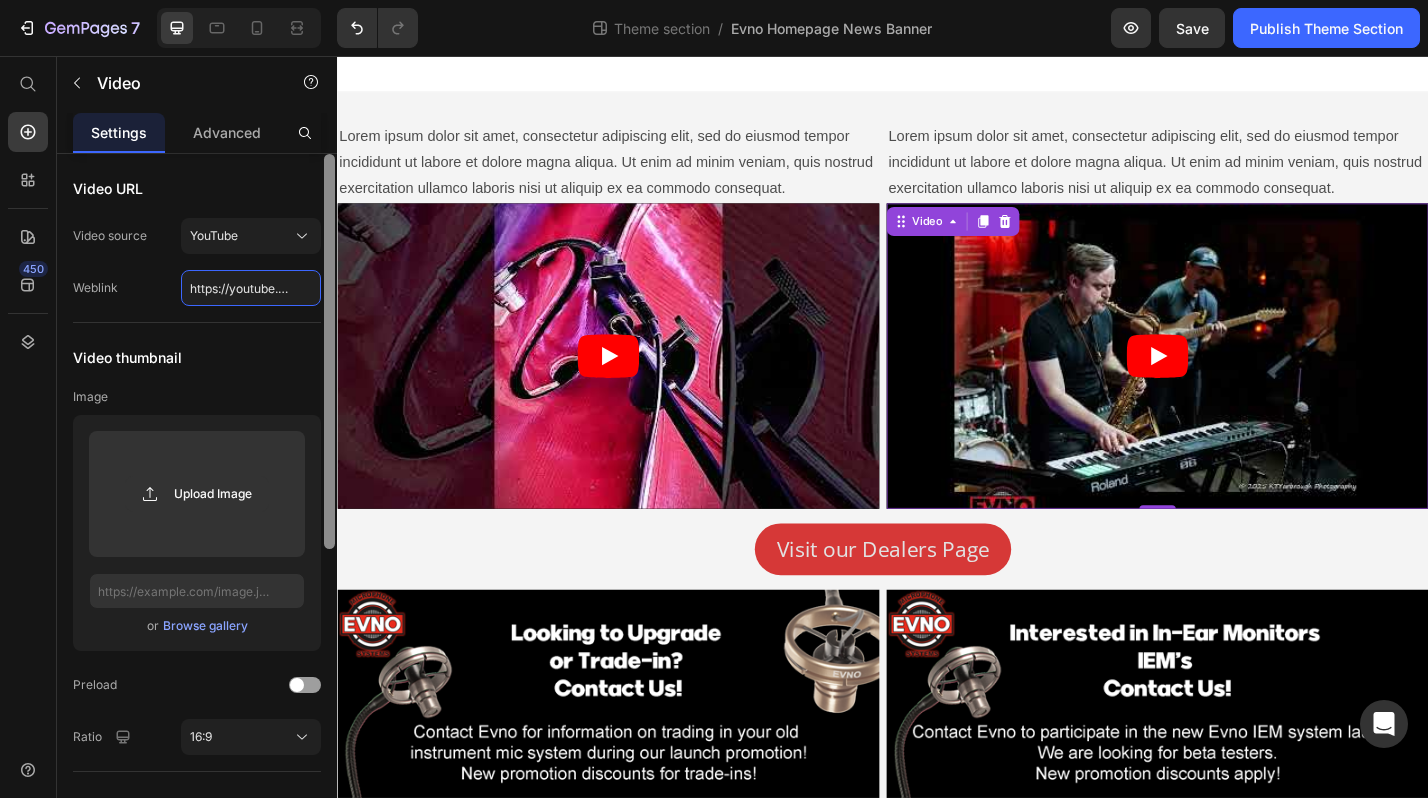 scroll, scrollTop: 0, scrollLeft: 268, axis: horizontal 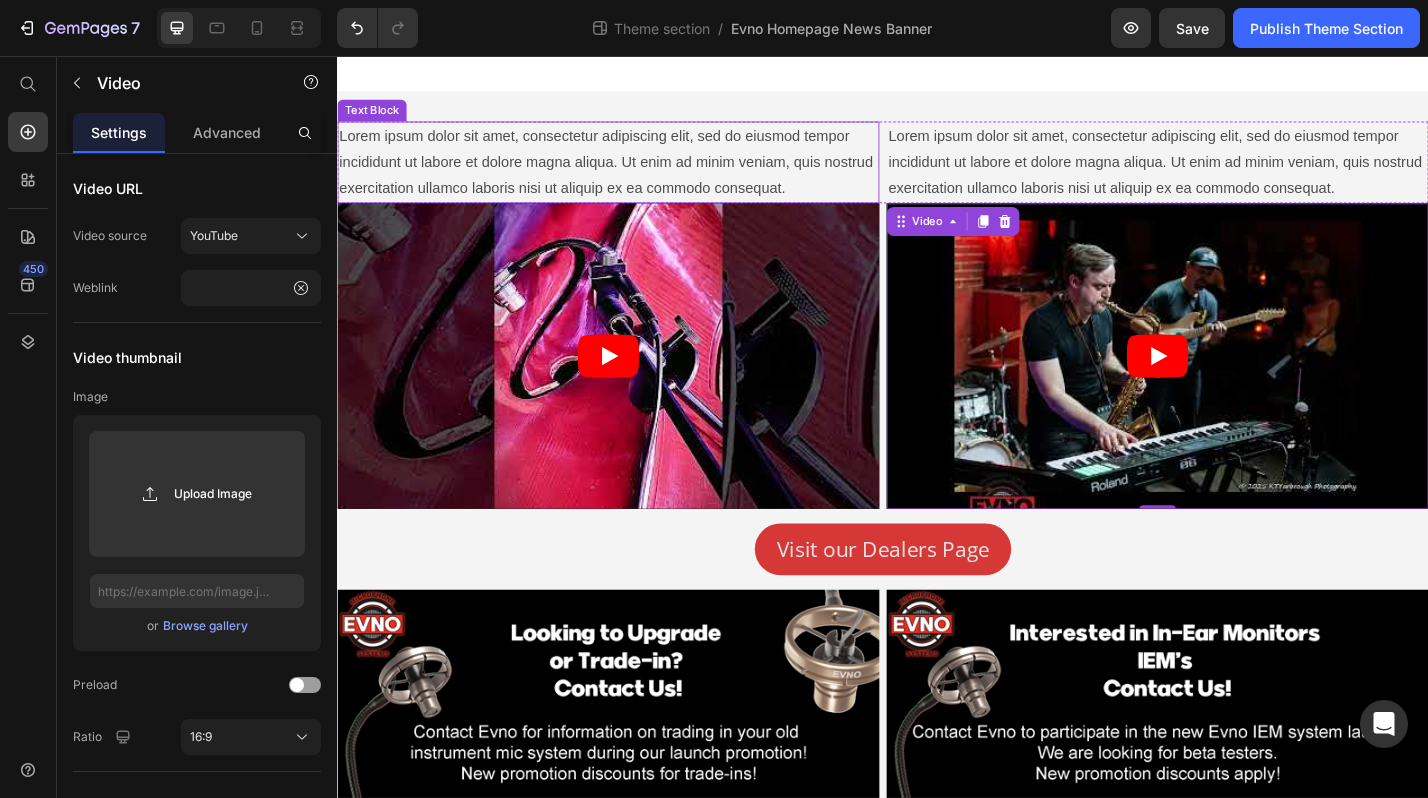 click on "Lorem ipsum dolor sit amet, consectetur adipiscing elit, sed do eiusmod tempor incididunt ut labore et dolore magna aliqua. Ut enim ad minim veniam, quis nostrud exercitation ullamco laboris nisi ut aliquip ex ea commodo consequat." at bounding box center [635, 173] 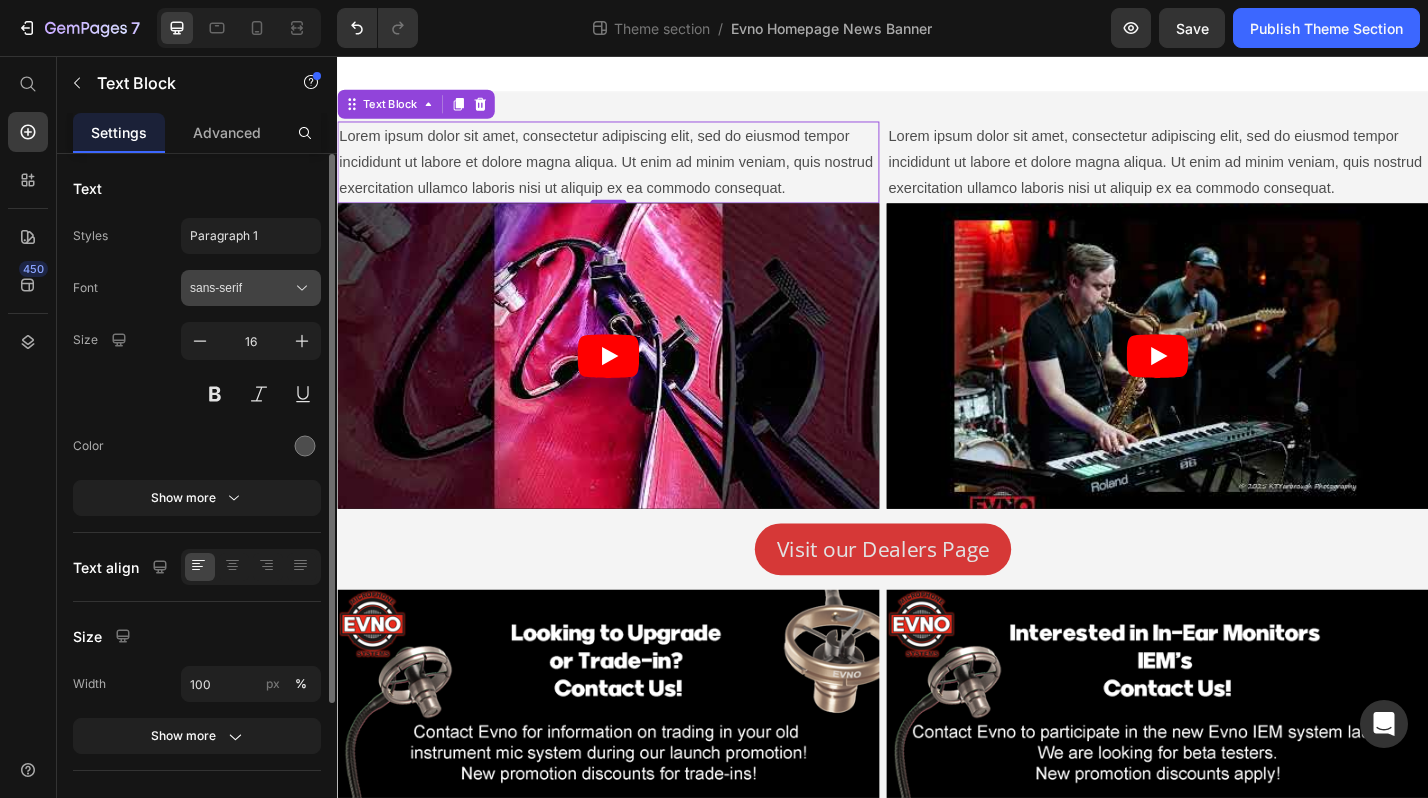 click 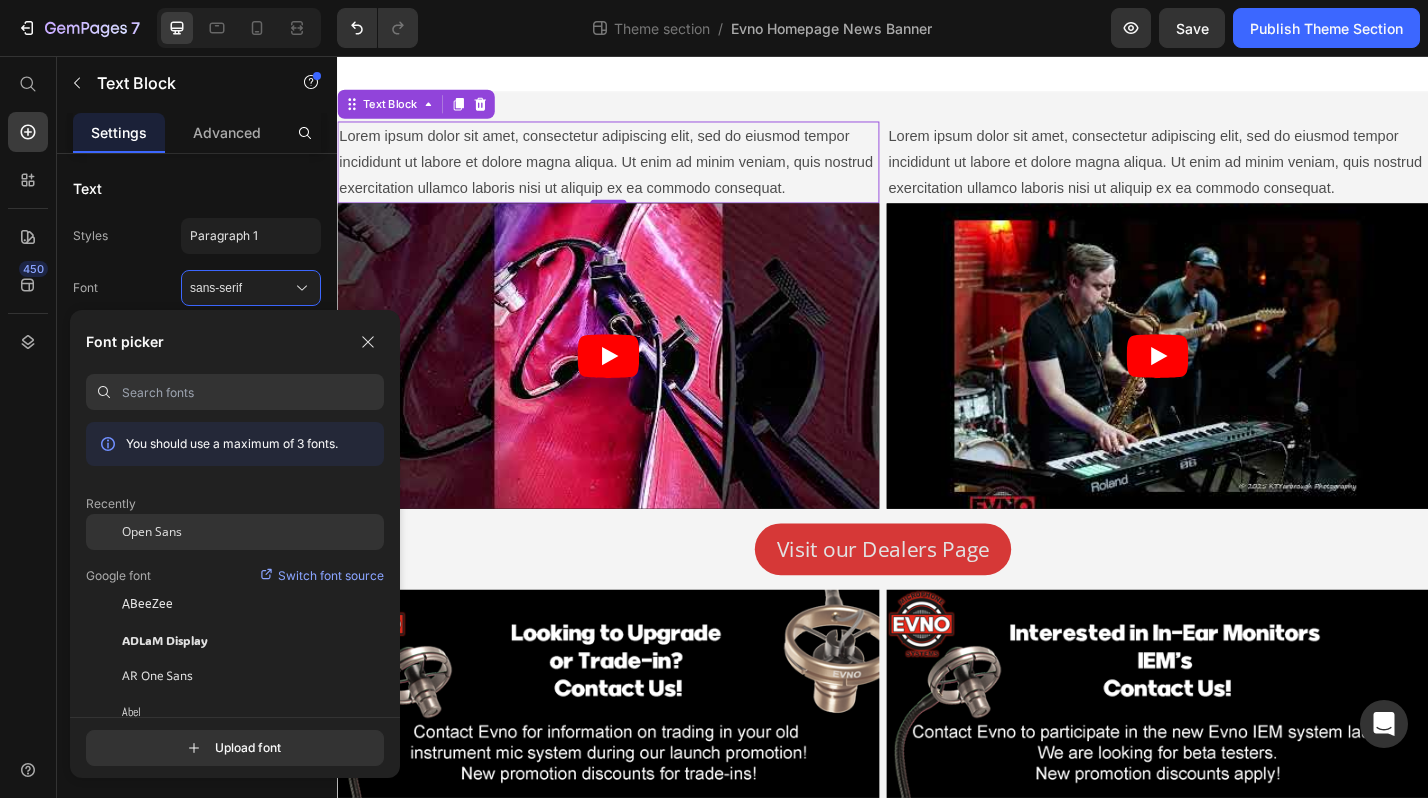 click on "Open Sans" 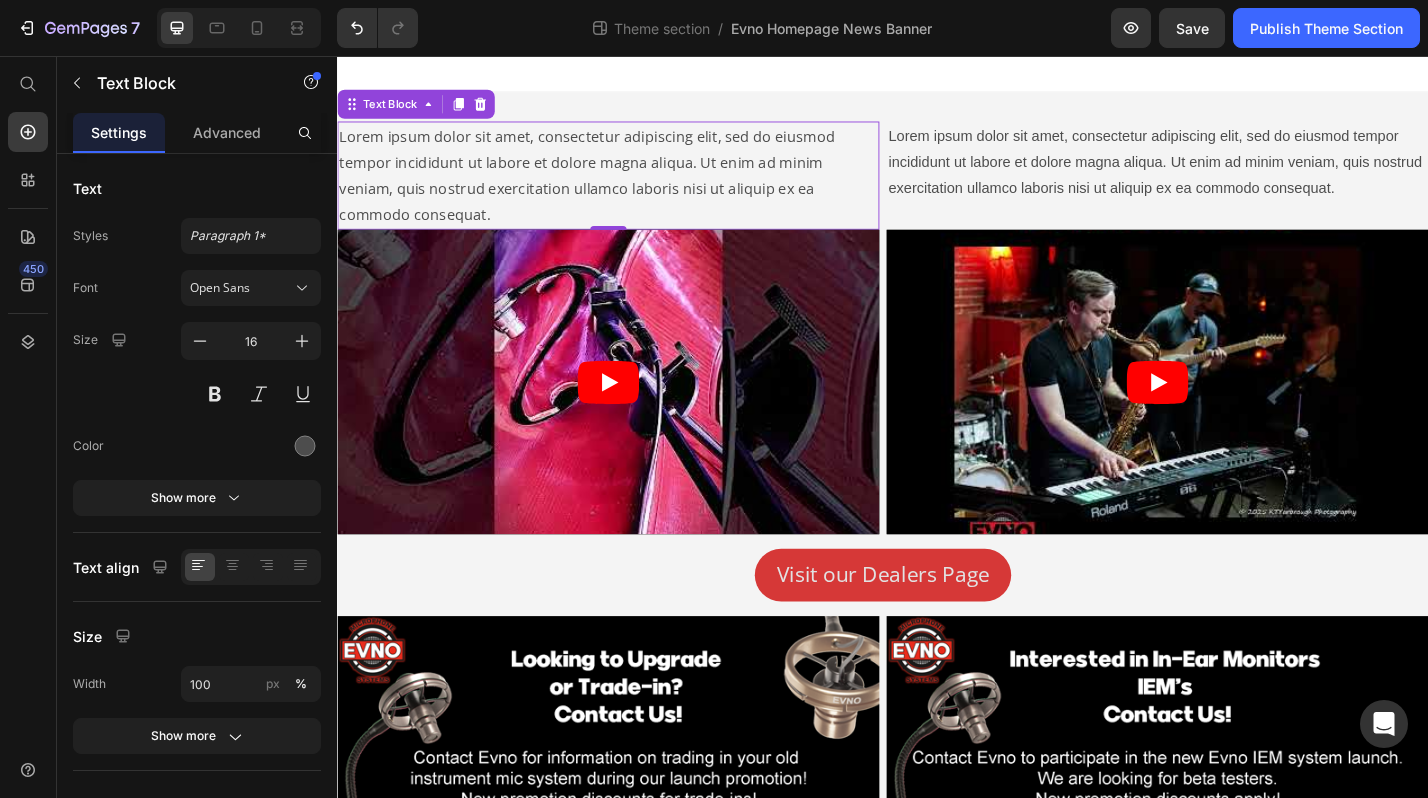 click on "Lorem ipsum dolor sit amet, consectetur adipiscing elit, sed do eiusmod tempor incididunt ut labore et dolore magna aliqua. Ut enim ad minim veniam, quis nostrud exercitation ullamco laboris nisi ut aliquip ex ea commodo consequat." at bounding box center [635, 187] 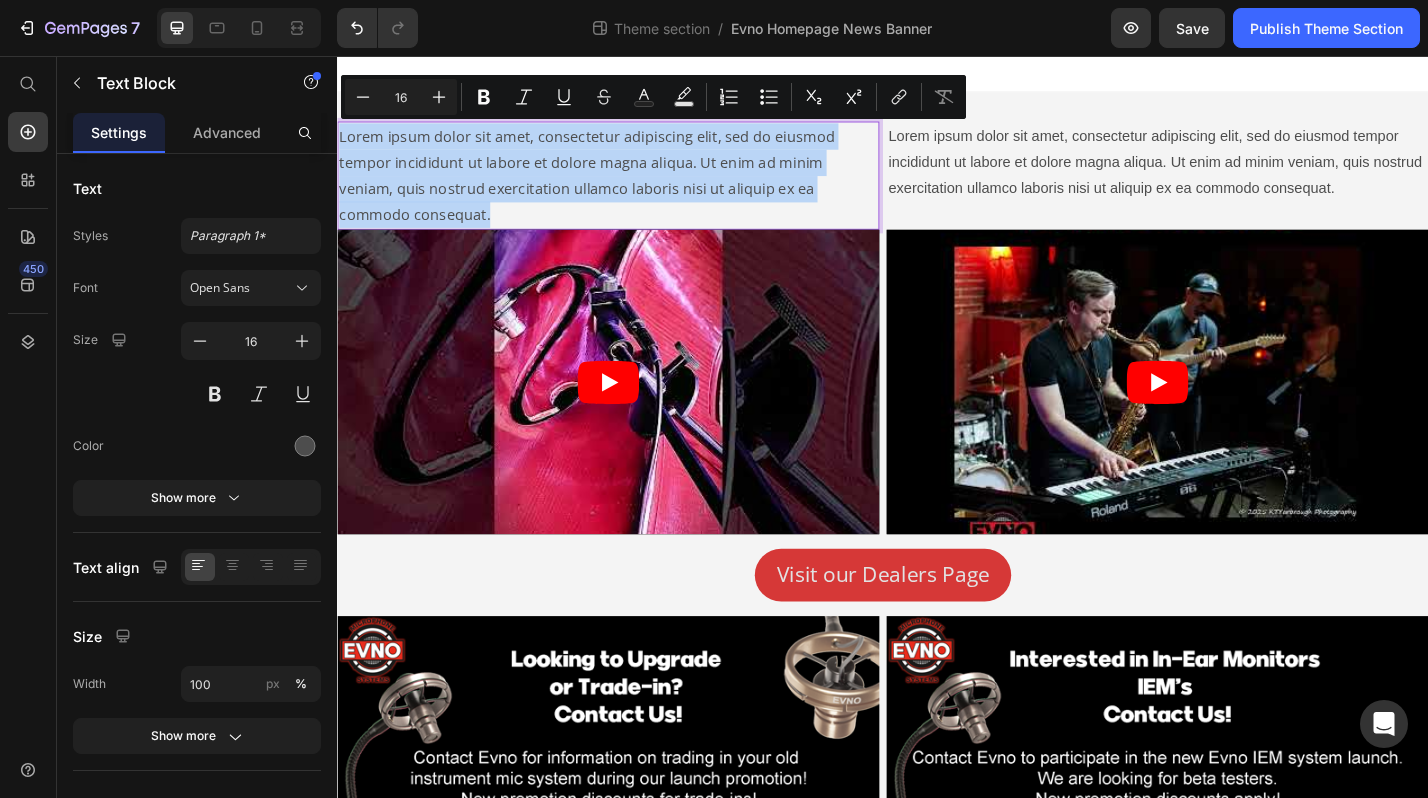 drag, startPoint x: 512, startPoint y: 234, endPoint x: 337, endPoint y: 155, distance: 192.0052 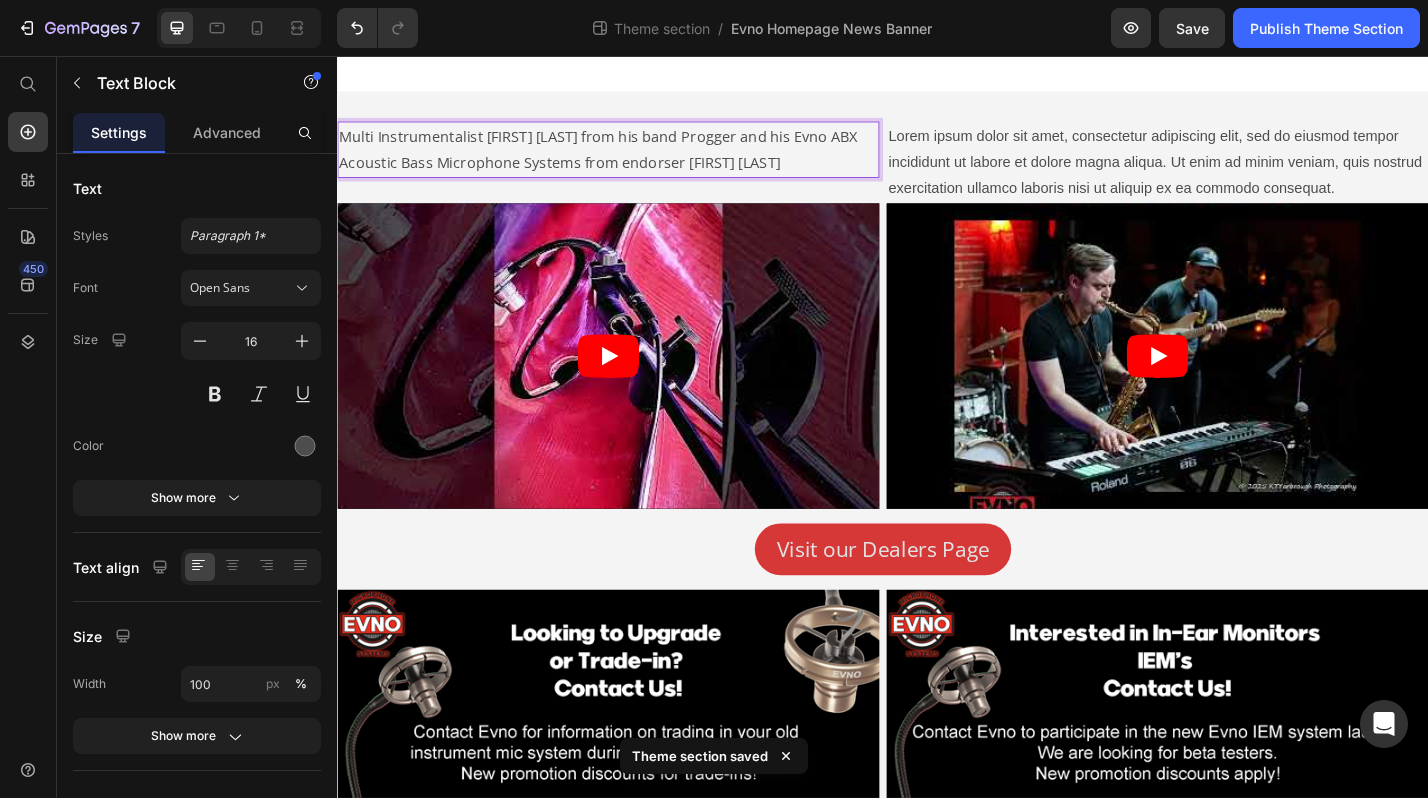 click on "Multi Instrumentalist [FIRST] [LAST] from his band Progger and his Evno ABX Acoustic Bass Microphone Systems from endorser [FIRST] [LAST]" at bounding box center [635, 159] 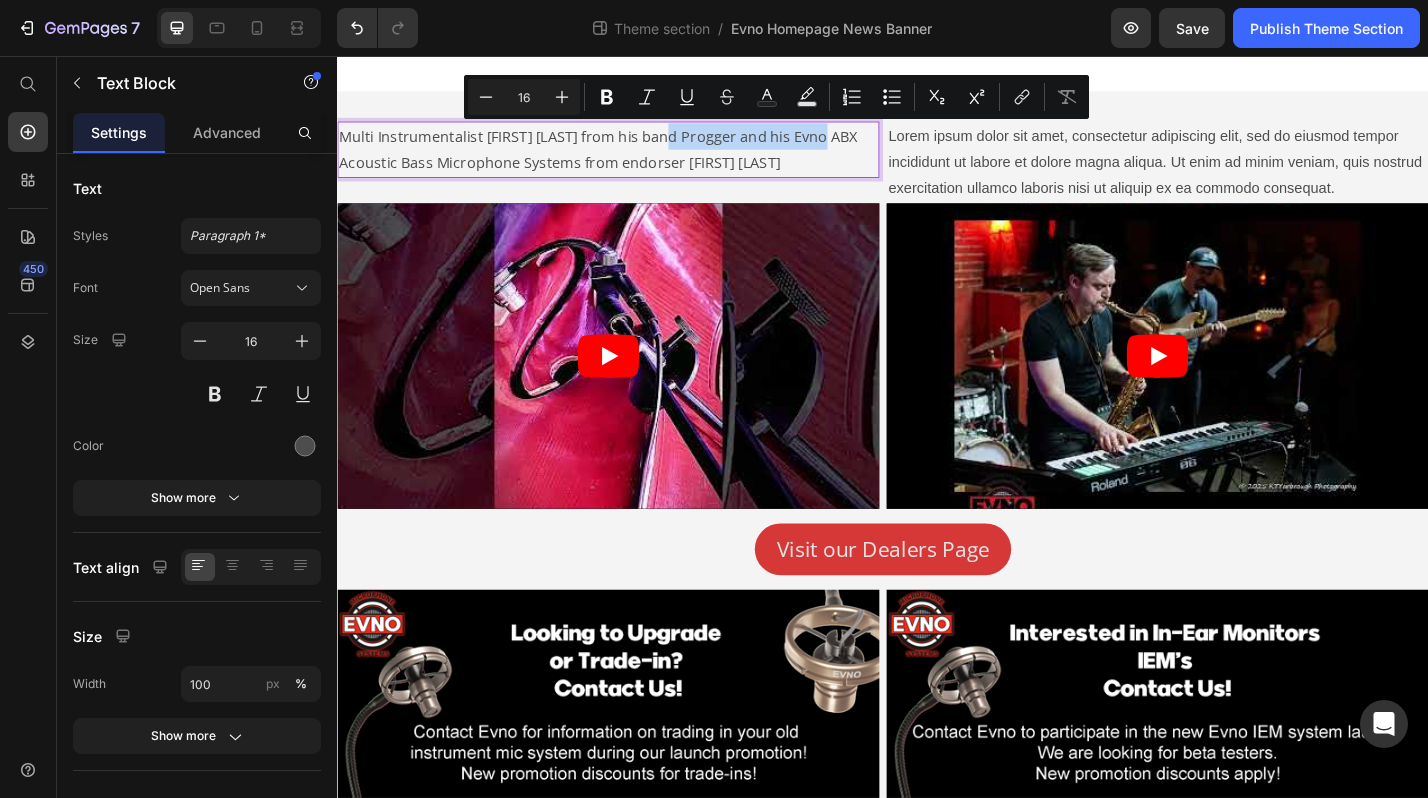 drag, startPoint x: 876, startPoint y: 145, endPoint x: 705, endPoint y: 145, distance: 171 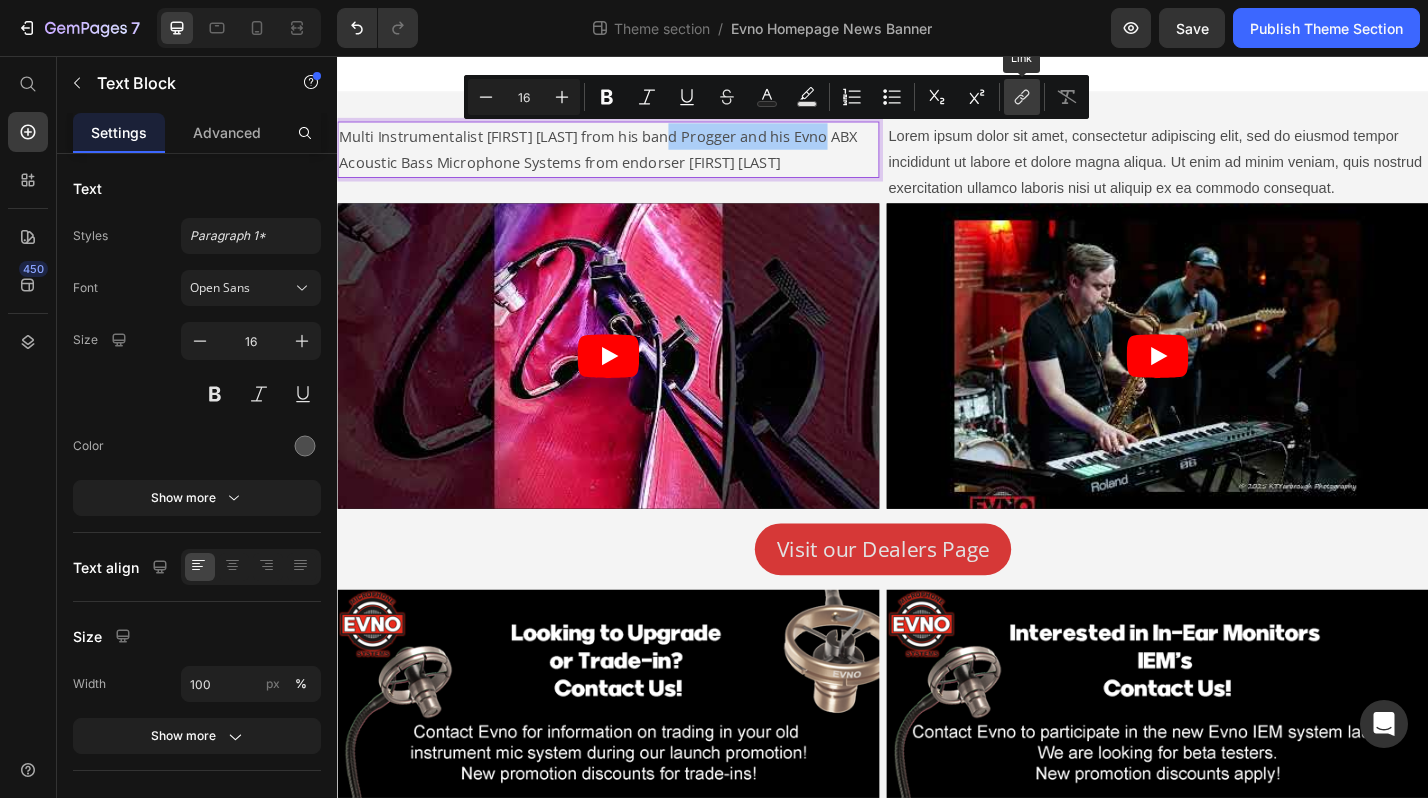 click on "link" at bounding box center (1022, 97) 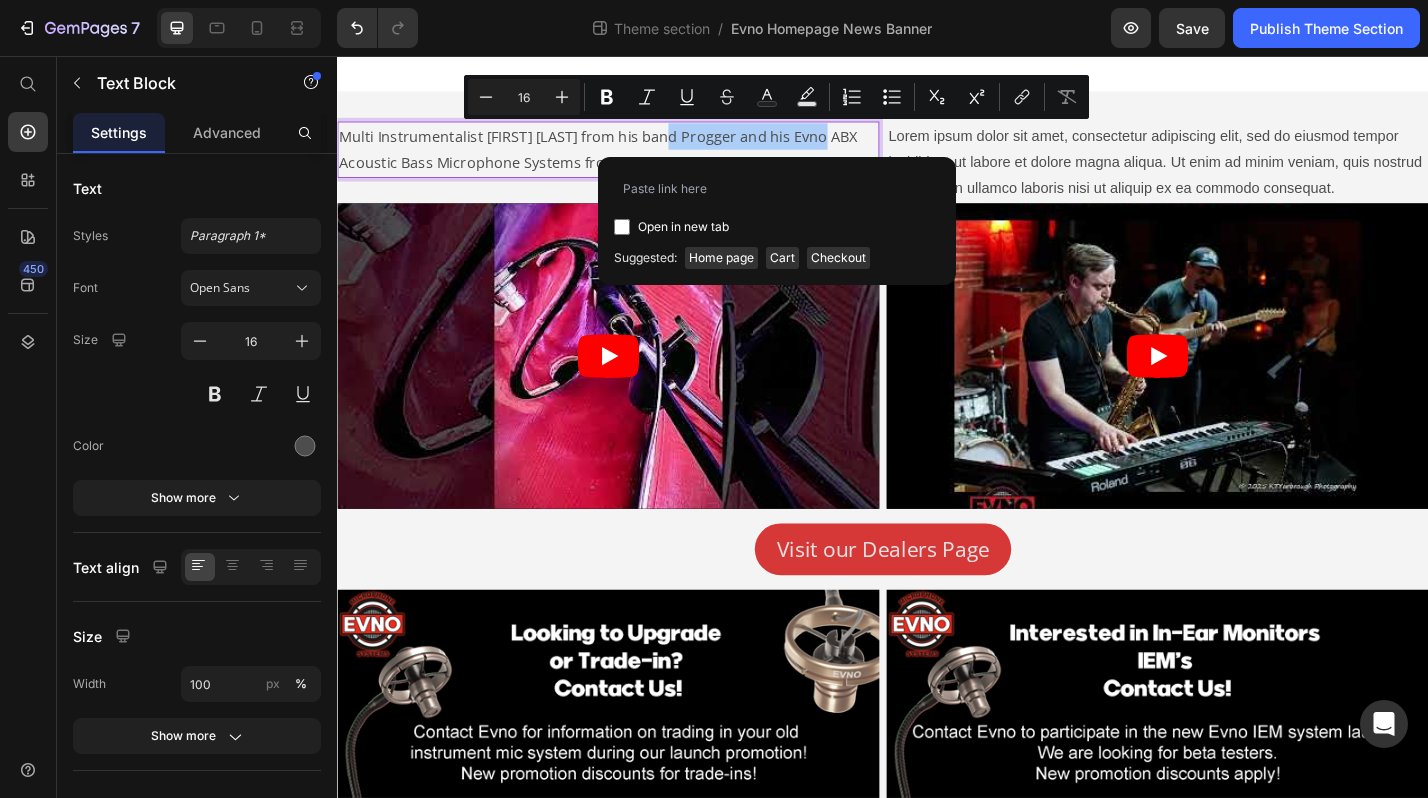 type on "https://evnomicrophones.com/collections/acoustic-bass" 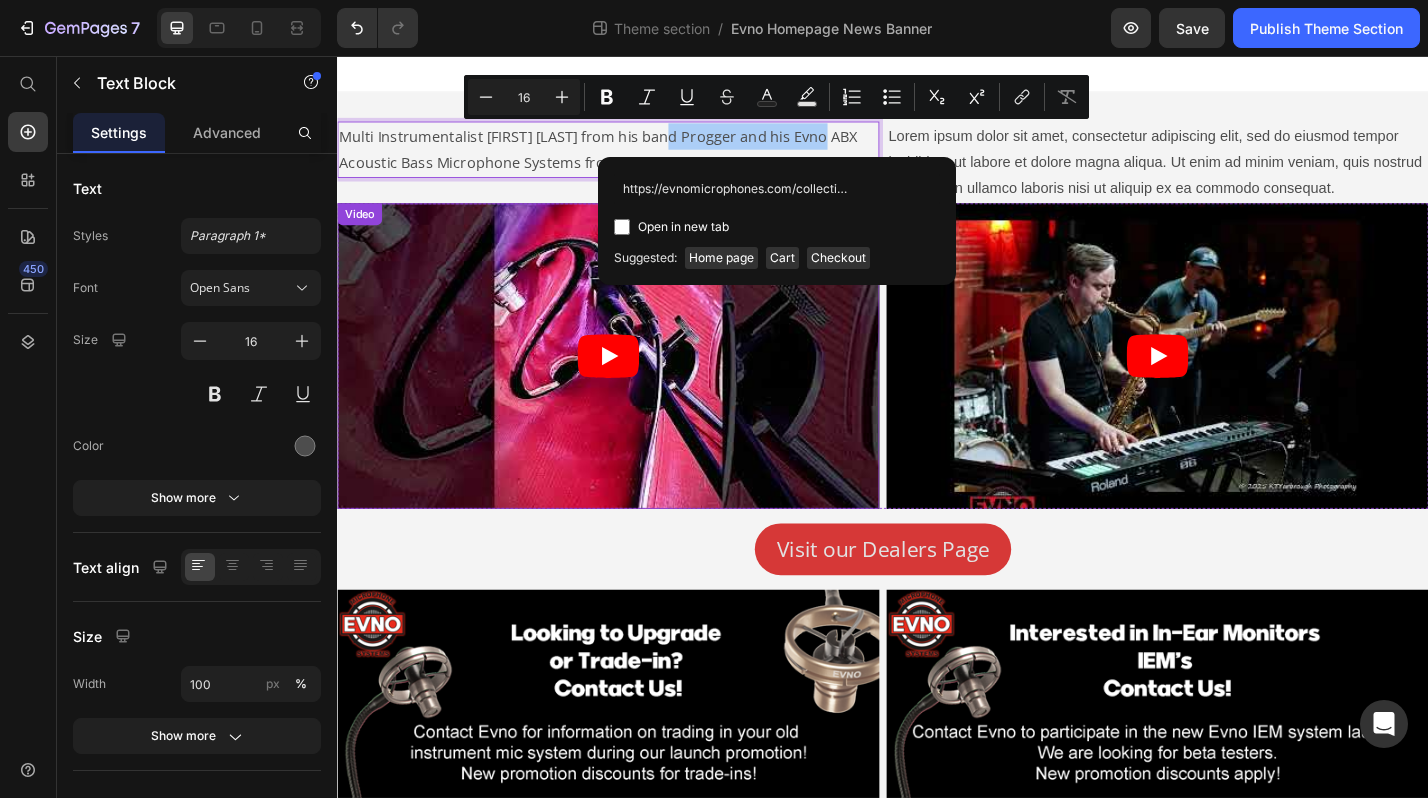 scroll, scrollTop: 0, scrollLeft: 96, axis: horizontal 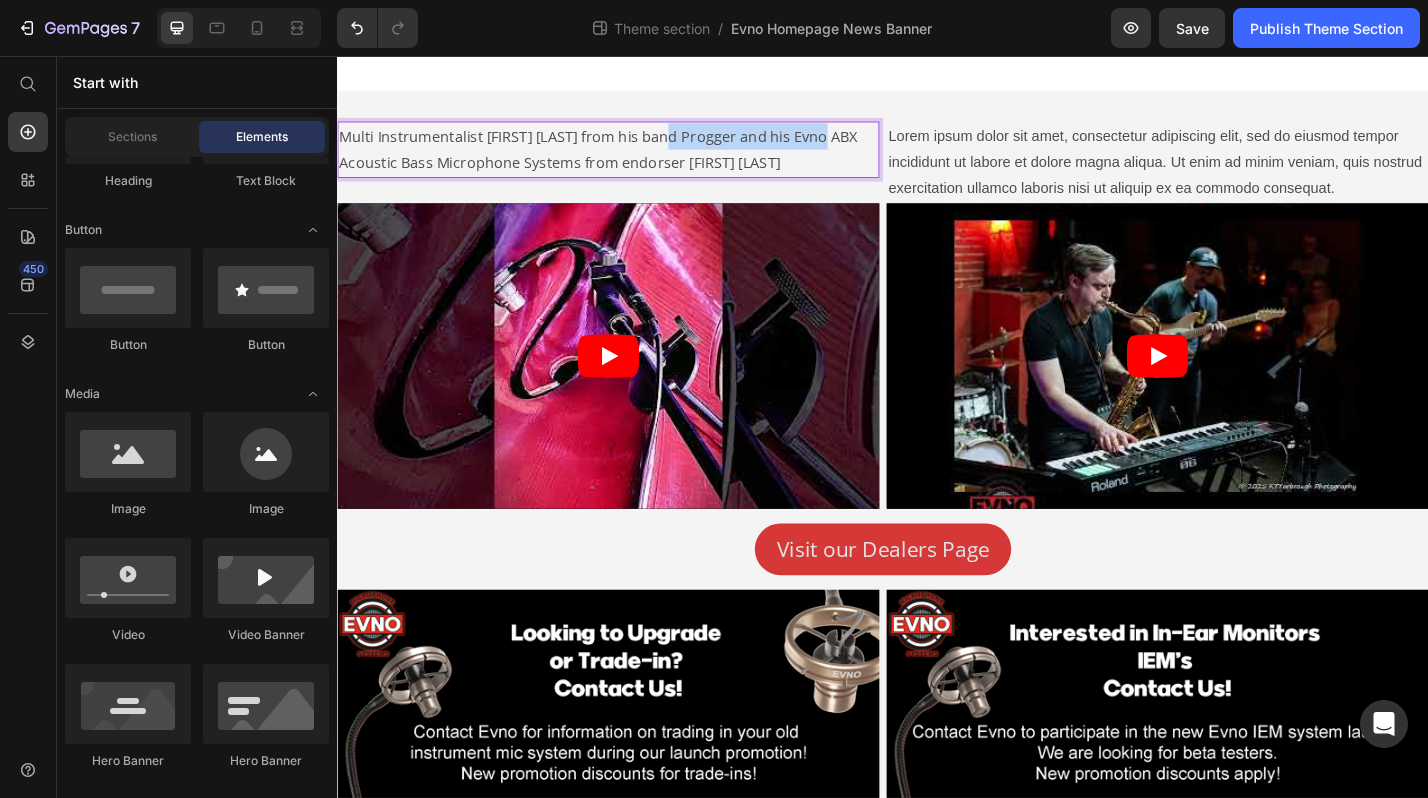 click at bounding box center (937, 76) 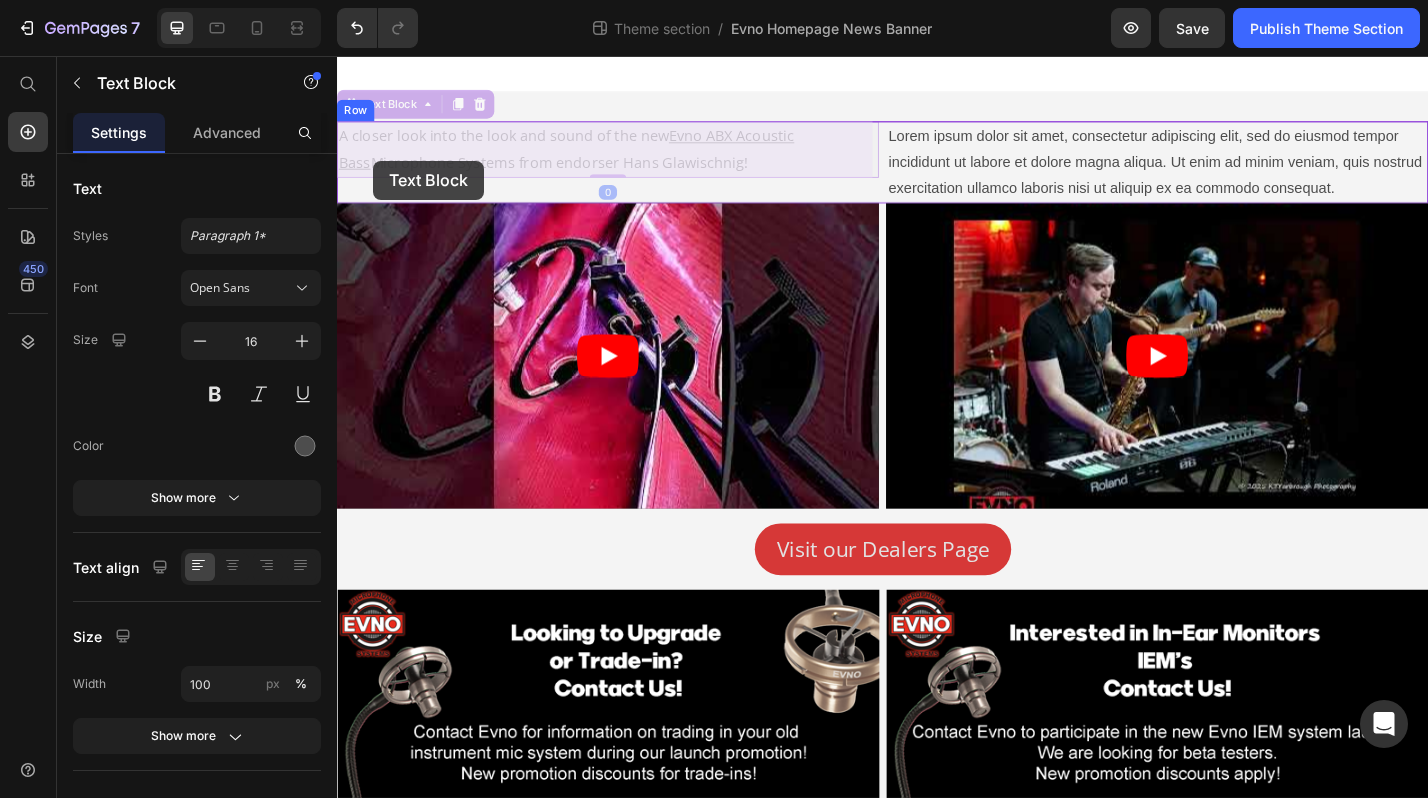 drag, startPoint x: 761, startPoint y: 171, endPoint x: 377, endPoint y: 171, distance: 384 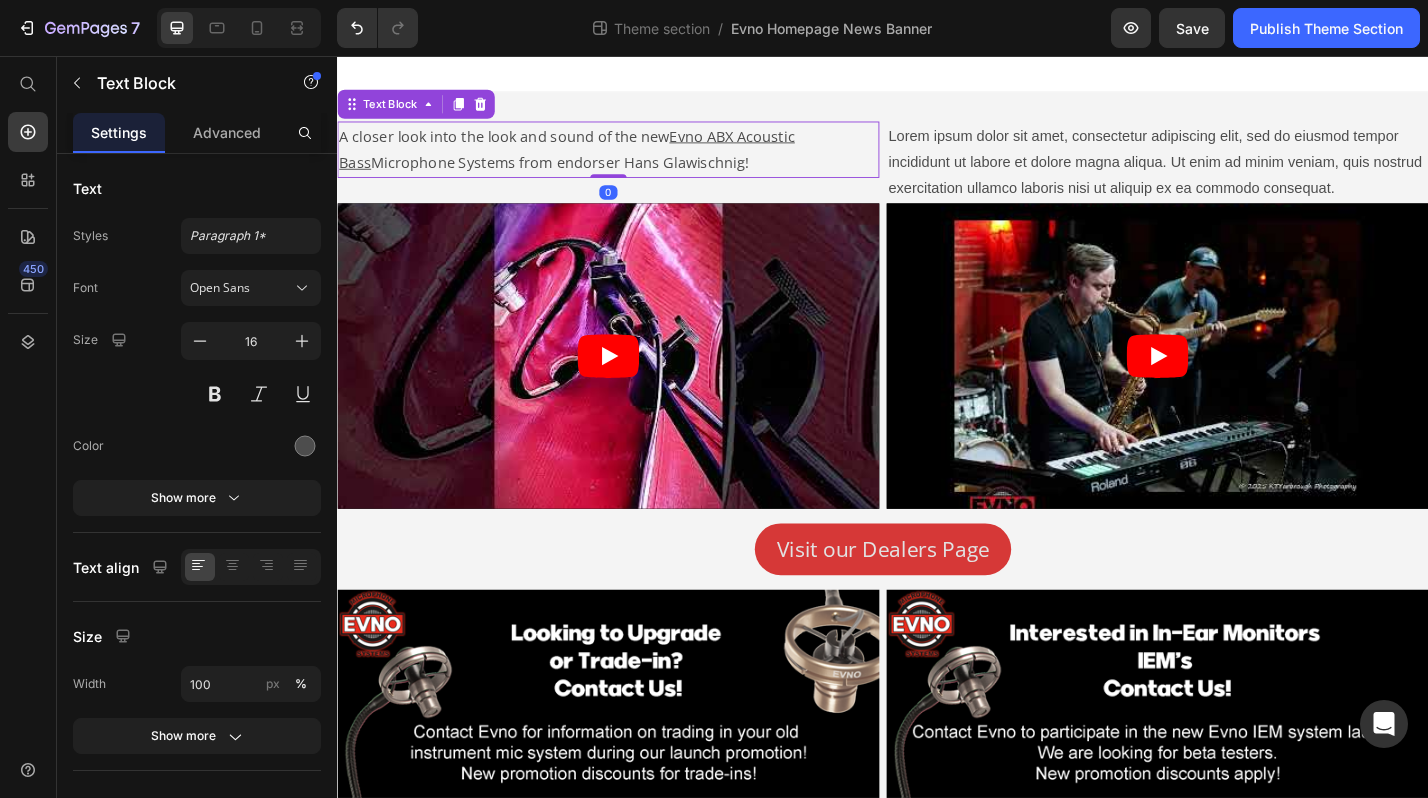 click on "A closer look into the look and sound of the new  Evno ABX Acoustic Bass  Microphone Systems from endorser Hans Glawischnig!" at bounding box center (635, 159) 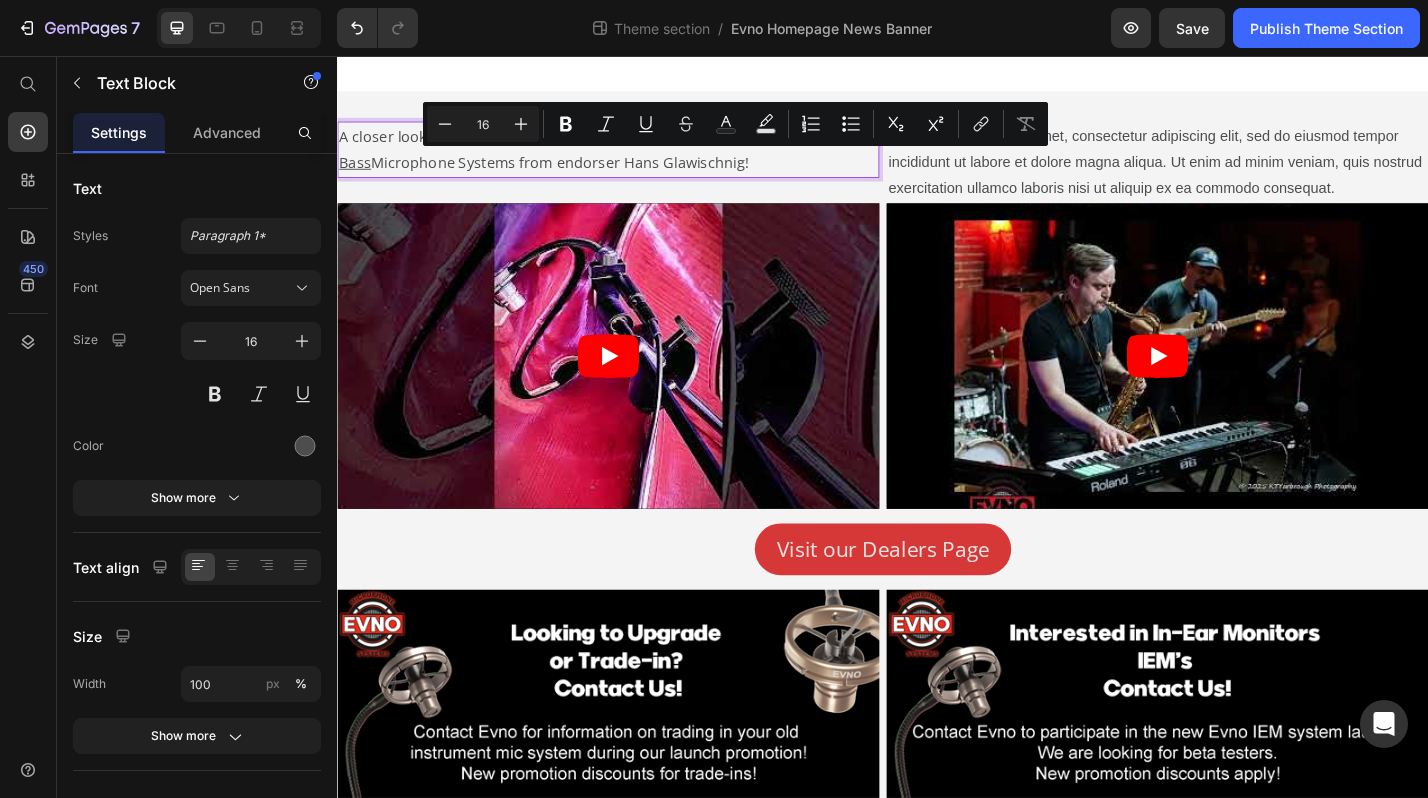 click on "A closer look into the look and sound of the new  Evno ABX Acoustic Bass  Microphone Systems from endorser Hans Glawischnig!" at bounding box center [635, 159] 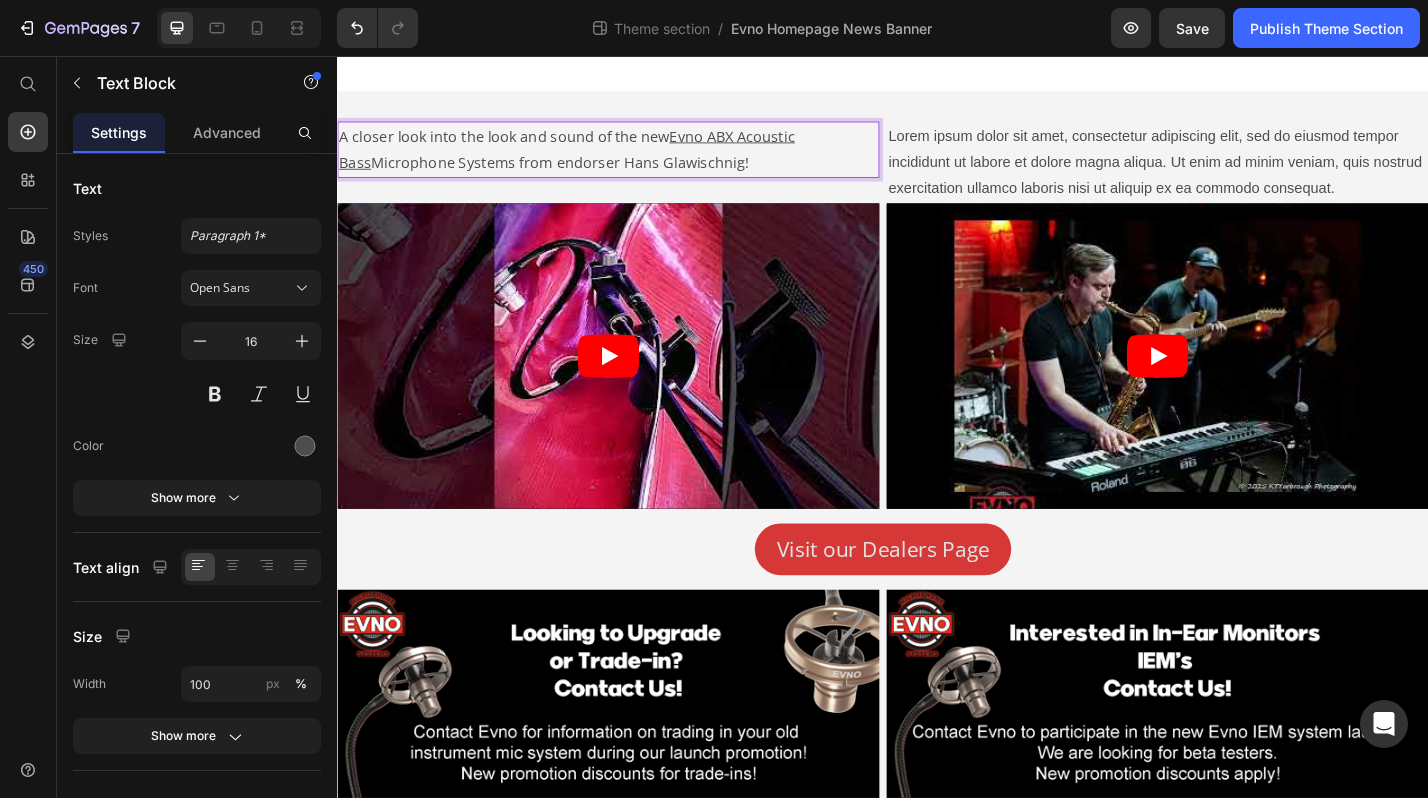 drag, startPoint x: 751, startPoint y: 175, endPoint x: 342, endPoint y: 144, distance: 410.17313 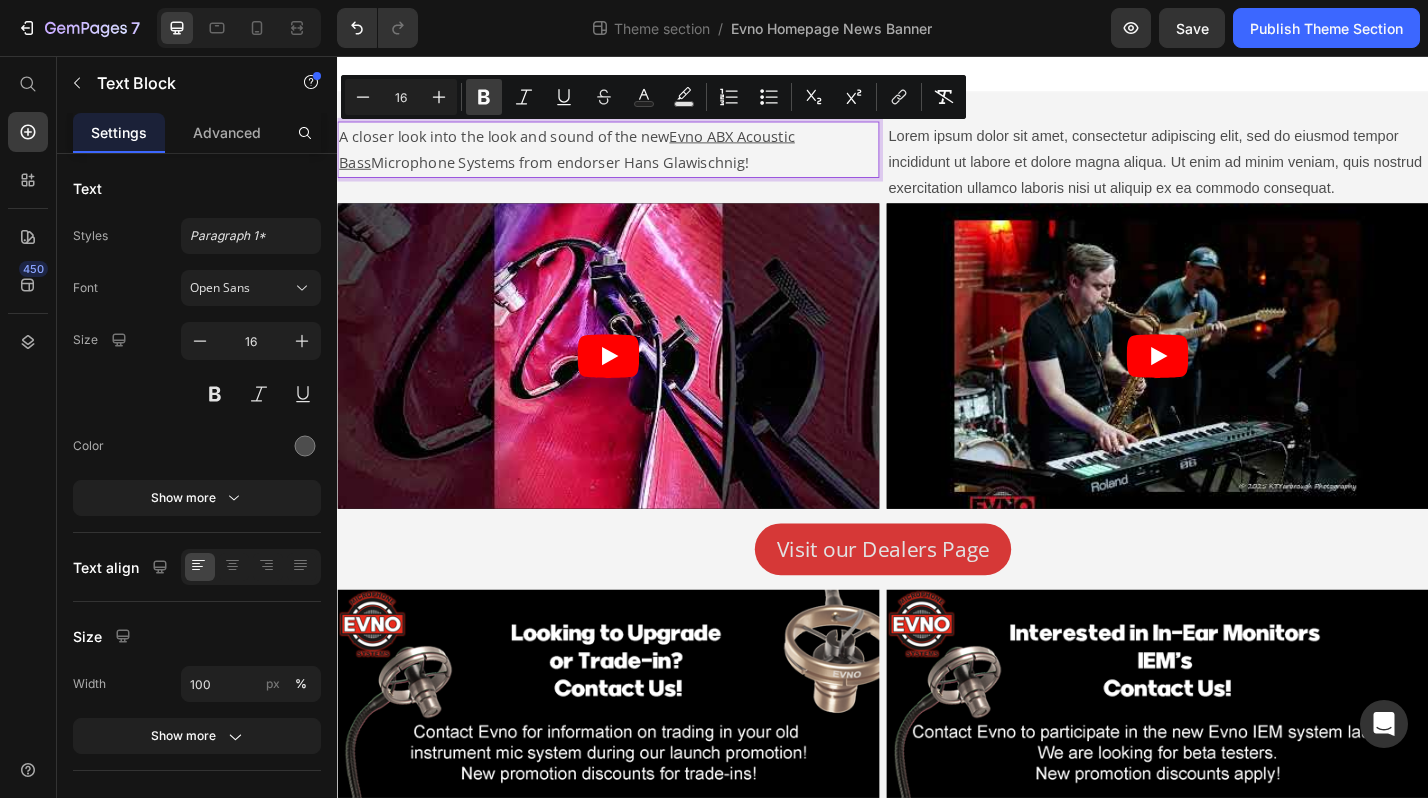click 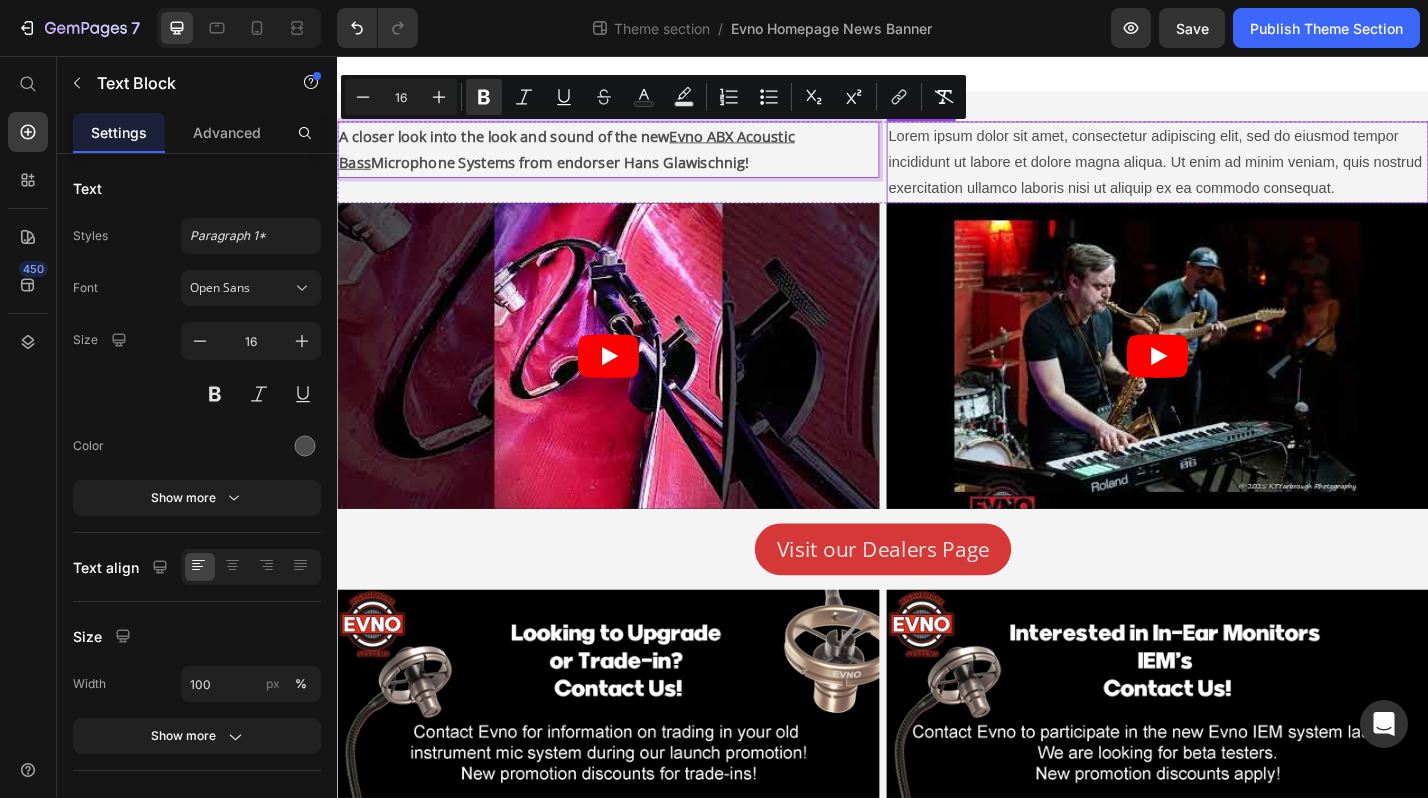 click on "Lorem ipsum dolor sit amet, consectetur adipiscing elit, sed do eiusmod tempor incididunt ut labore et dolore magna aliqua. Ut enim ad minim veniam, quis nostrud exercitation ullamco laboris nisi ut aliquip ex ea commodo consequat." at bounding box center (1239, 173) 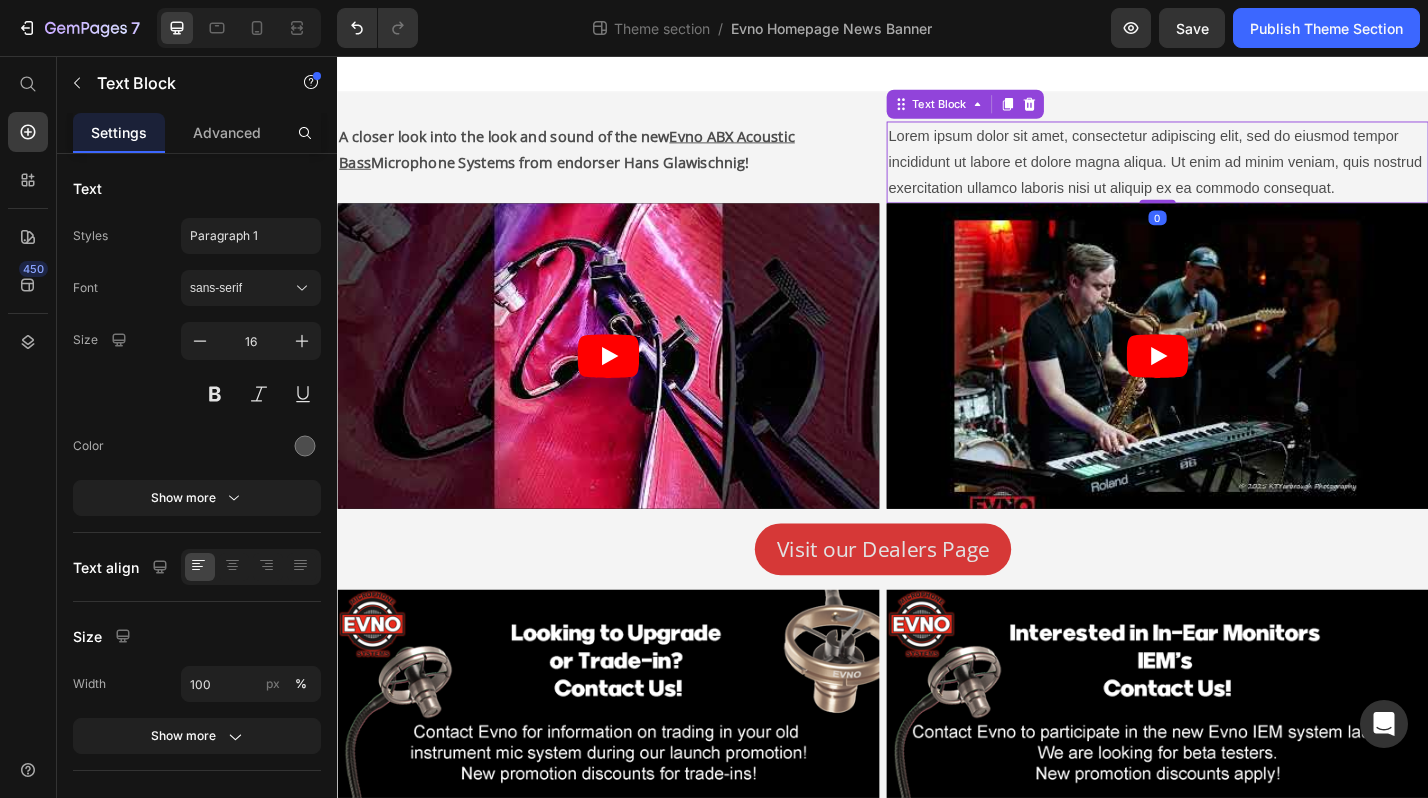 click on "Lorem ipsum dolor sit amet, consectetur adipiscing elit, sed do eiusmod tempor incididunt ut labore et dolore magna aliqua. Ut enim ad minim veniam, quis nostrud exercitation ullamco laboris nisi ut aliquip ex ea commodo consequat." at bounding box center (1239, 173) 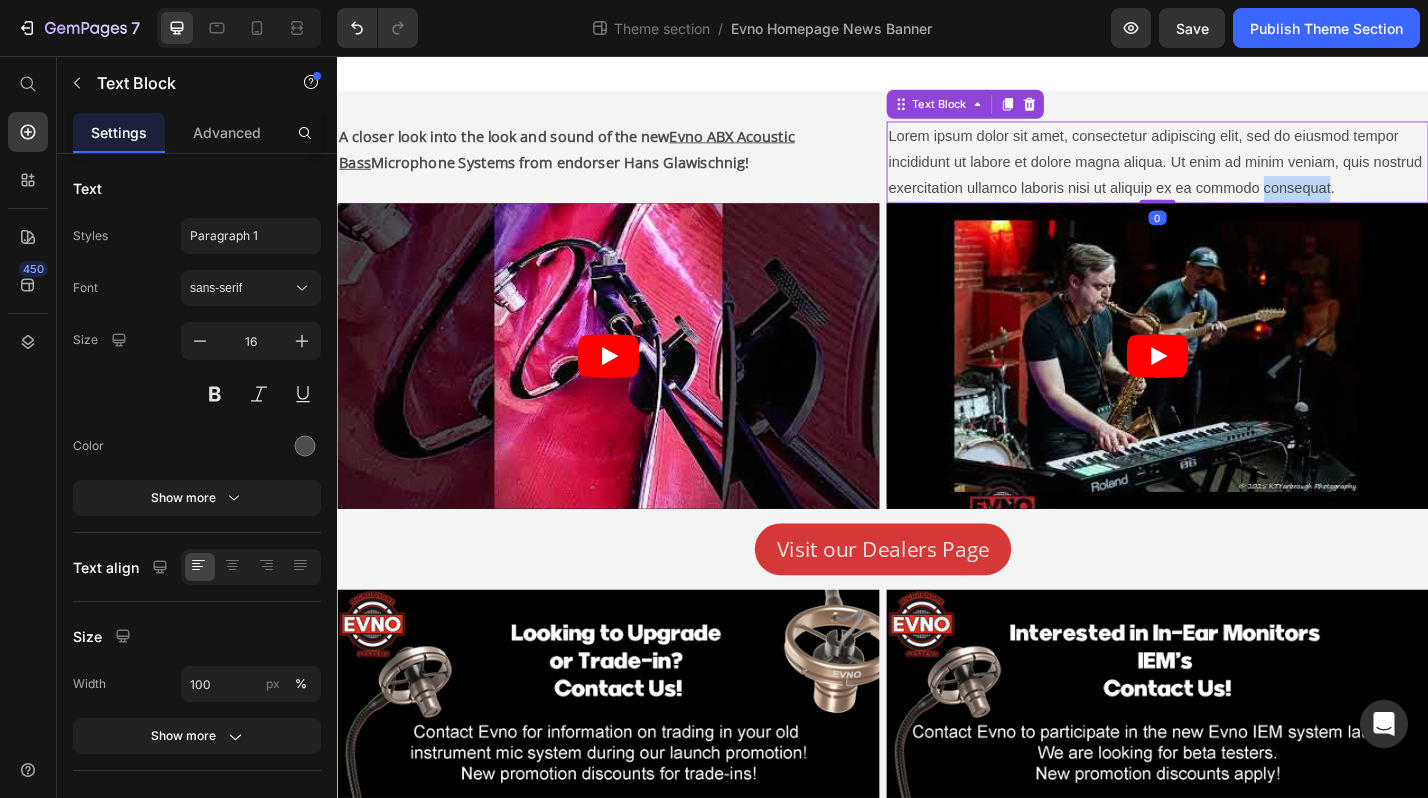 click on "Lorem ipsum dolor sit amet, consectetur adipiscing elit, sed do eiusmod tempor incididunt ut labore et dolore magna aliqua. Ut enim ad minim veniam, quis nostrud exercitation ullamco laboris nisi ut aliquip ex ea commodo consequat." at bounding box center (1239, 173) 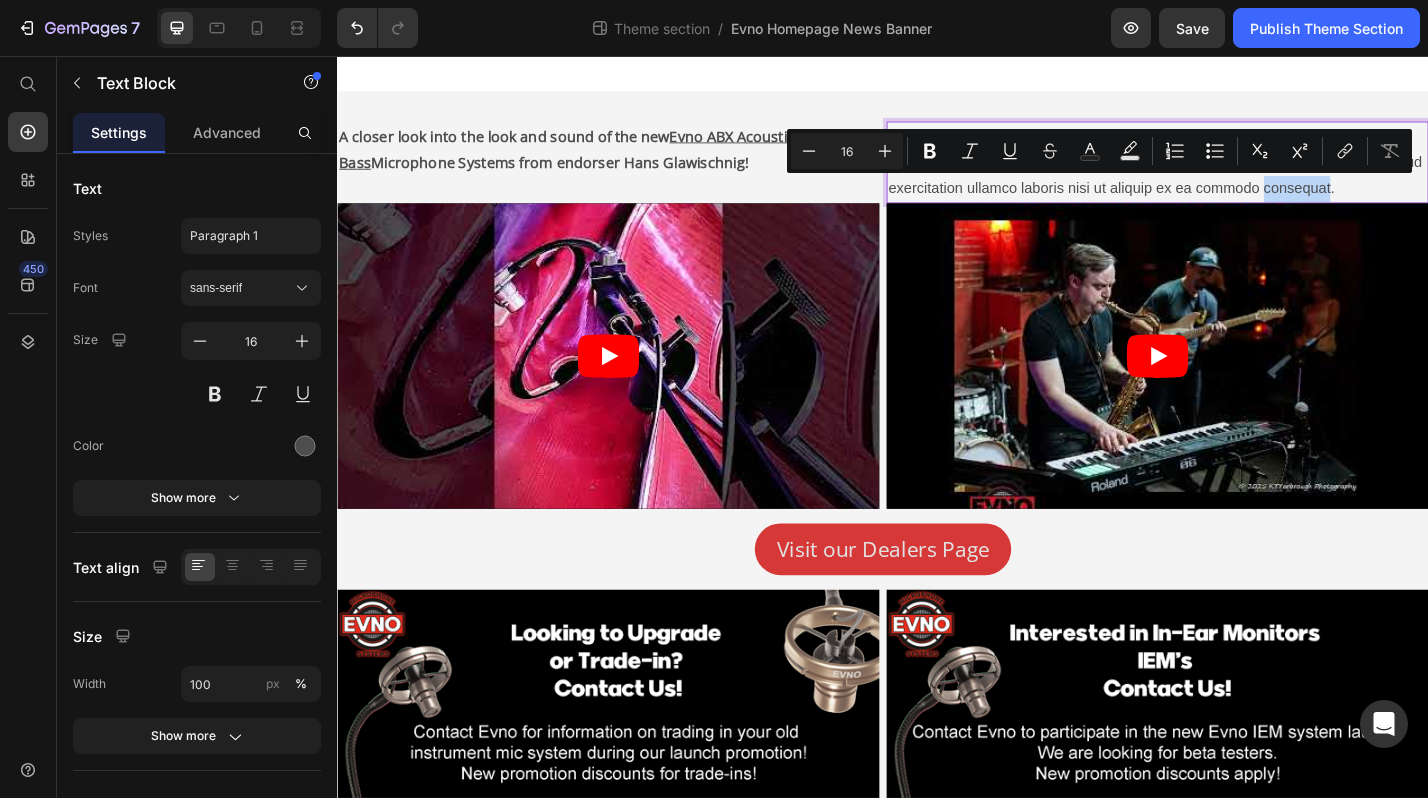 click on "Lorem ipsum dolor sit amet, consectetur adipiscing elit, sed do eiusmod tempor incididunt ut labore et dolore magna aliqua. Ut enim ad minim veniam, quis nostrud exercitation ullamco laboris nisi ut aliquip ex ea commodo consequat." at bounding box center [1239, 173] 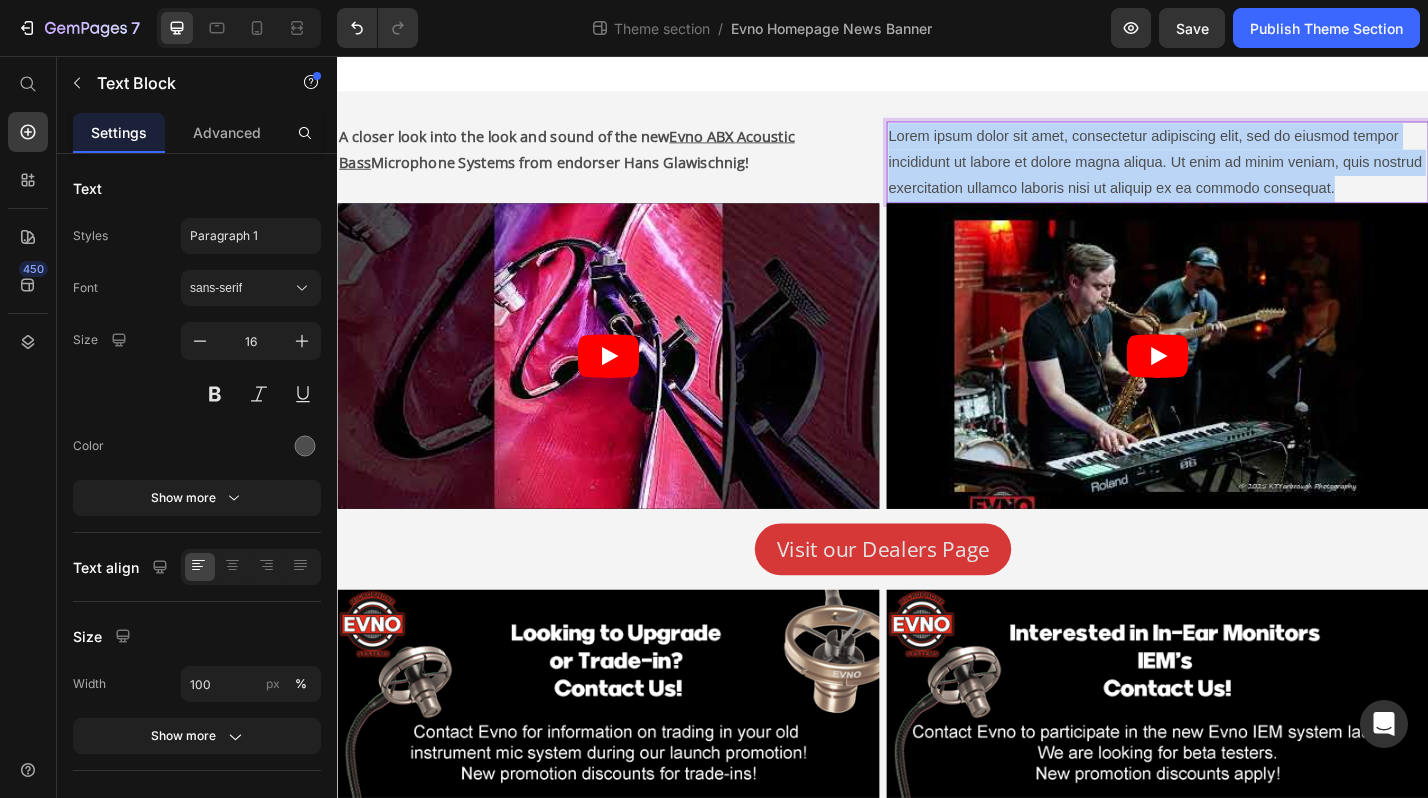 drag, startPoint x: 1485, startPoint y: 200, endPoint x: 934, endPoint y: 145, distance: 553.7382 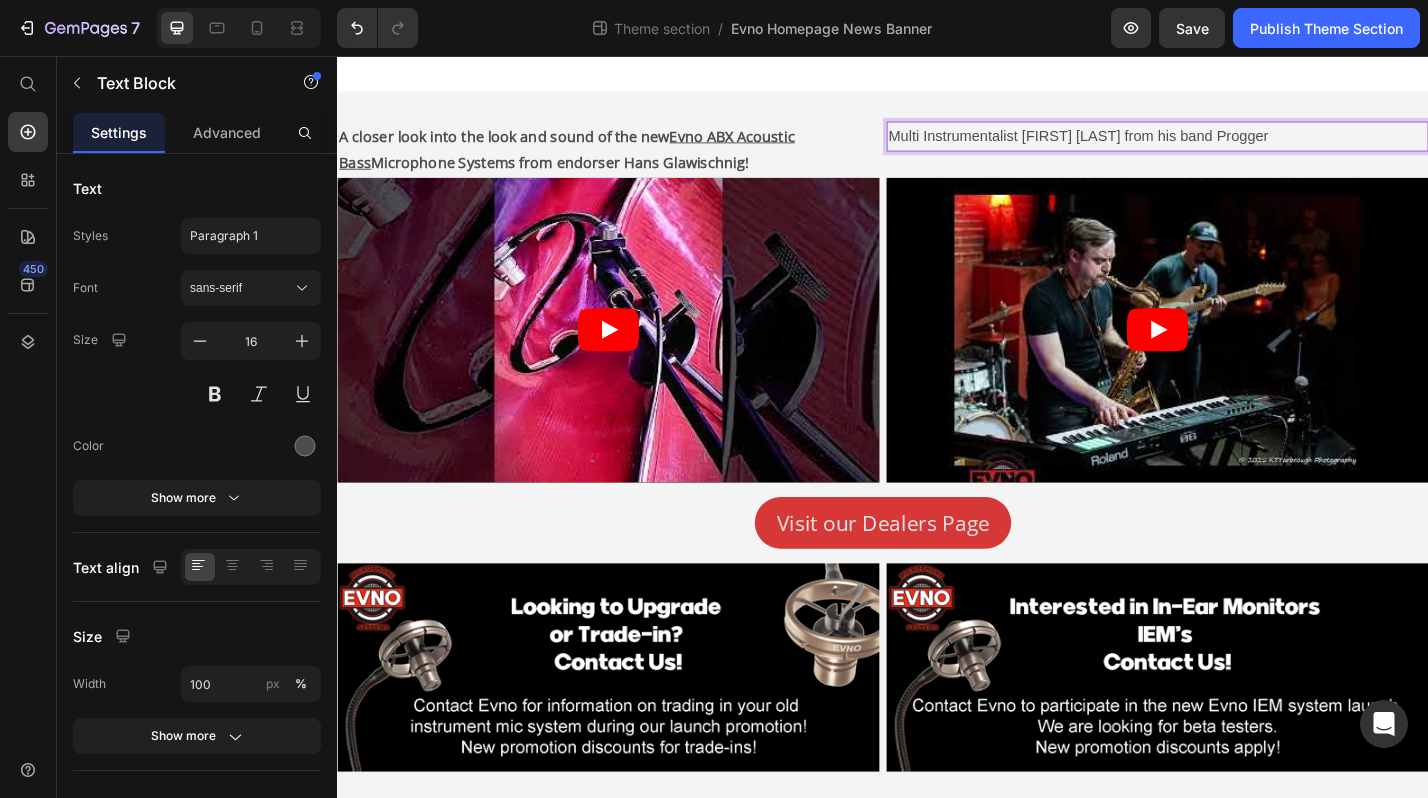 click on "Multi Instrumentalist [FIRST] [LAST] from his band Progger" at bounding box center (1239, 144) 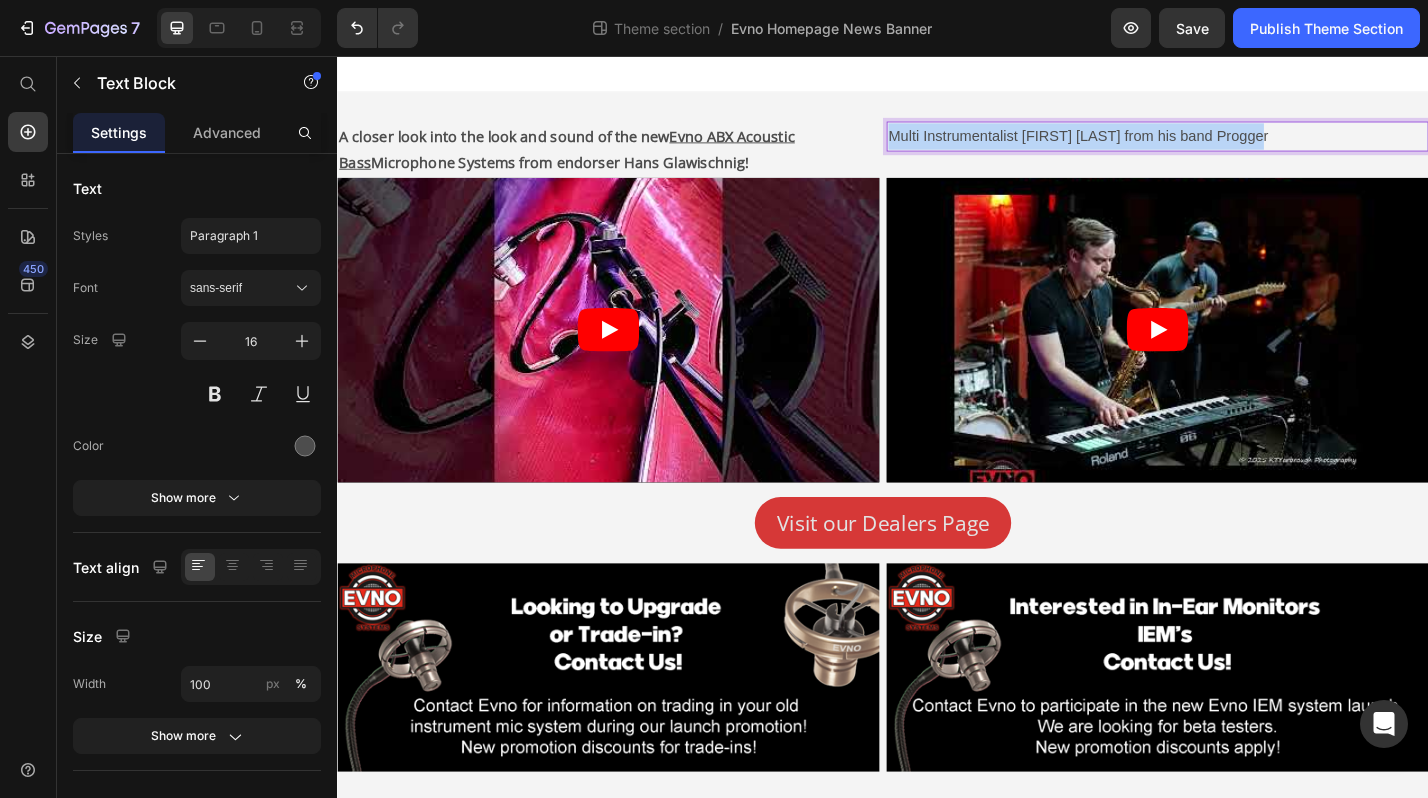 click on "Multi Instrumentalist [FIRST] [LAST] from his band Progger" at bounding box center [1239, 144] 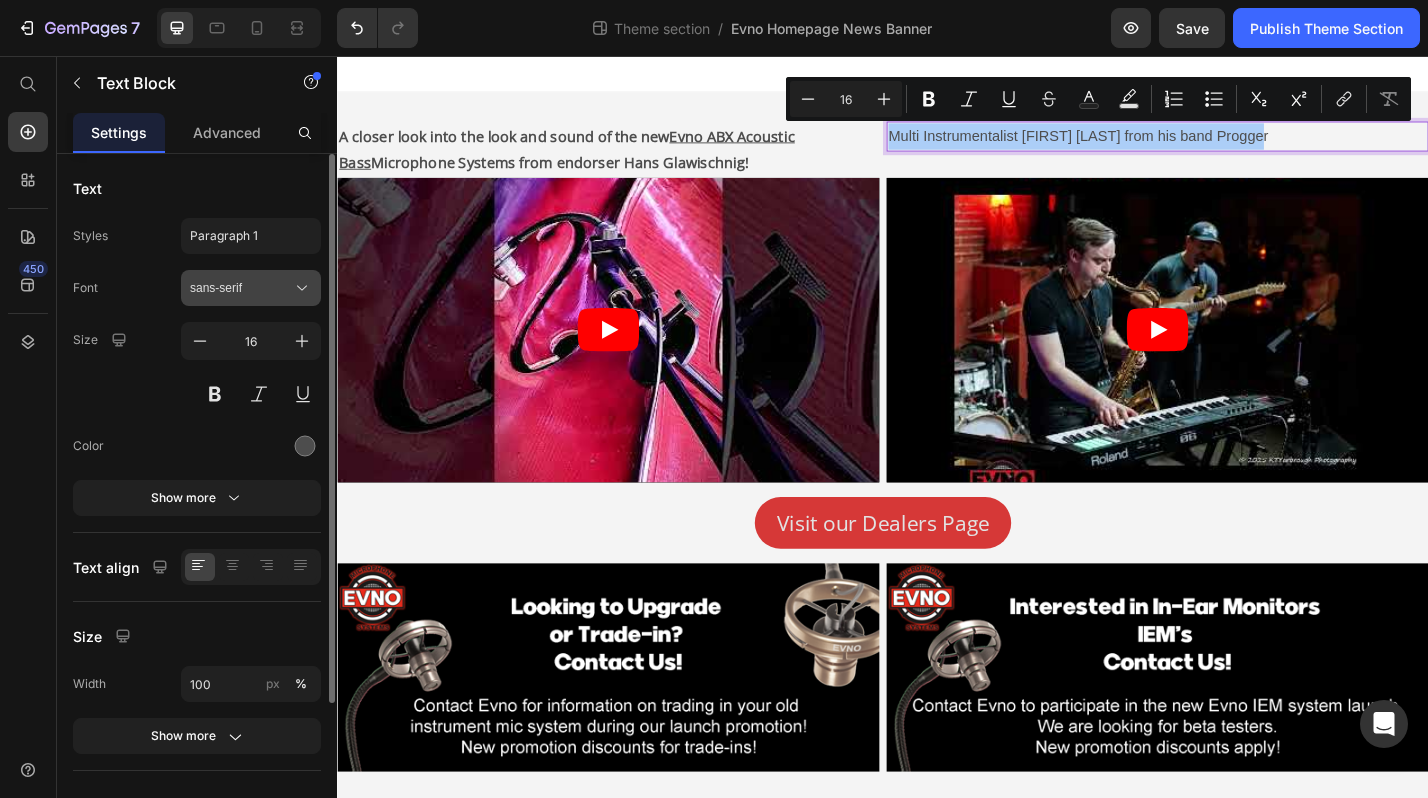 click 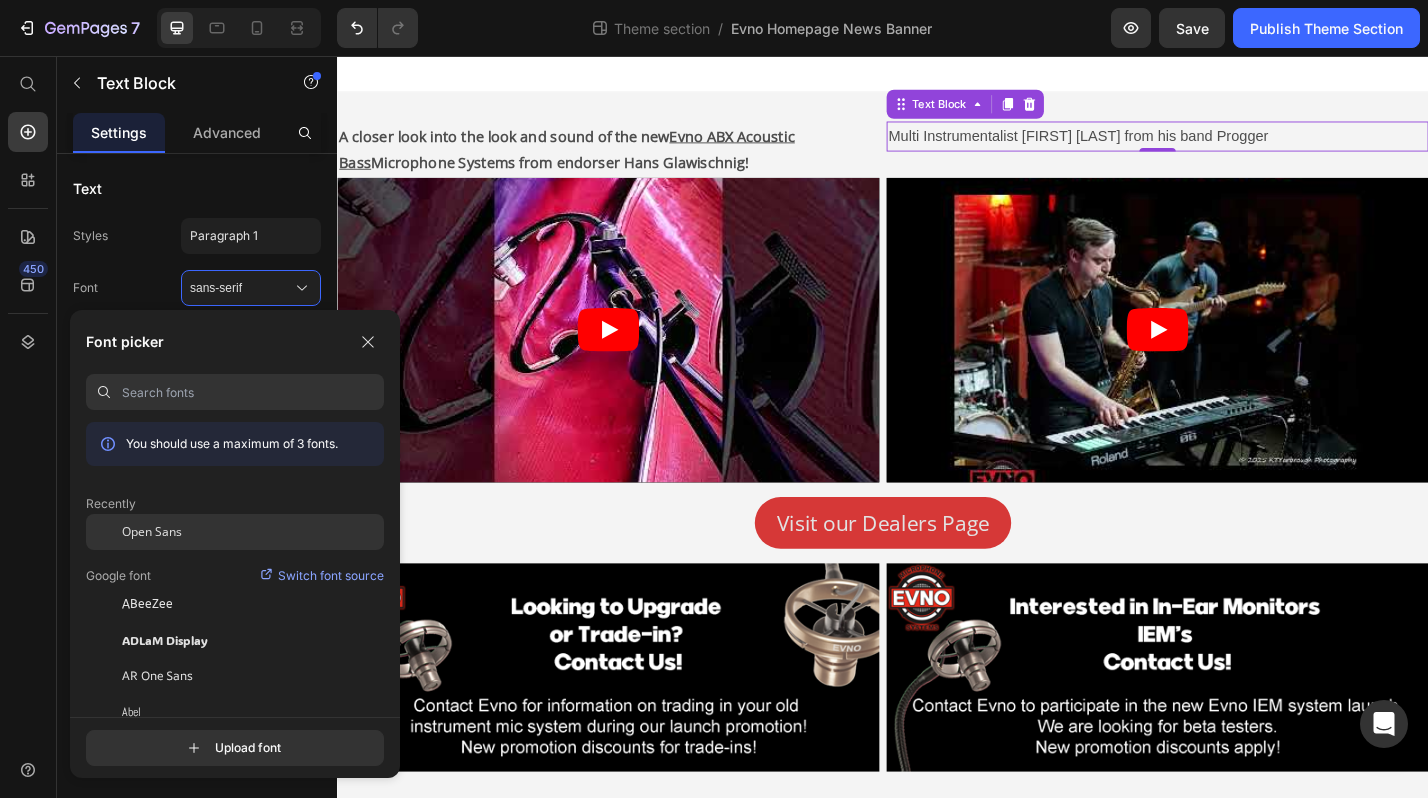 click on "Open Sans" 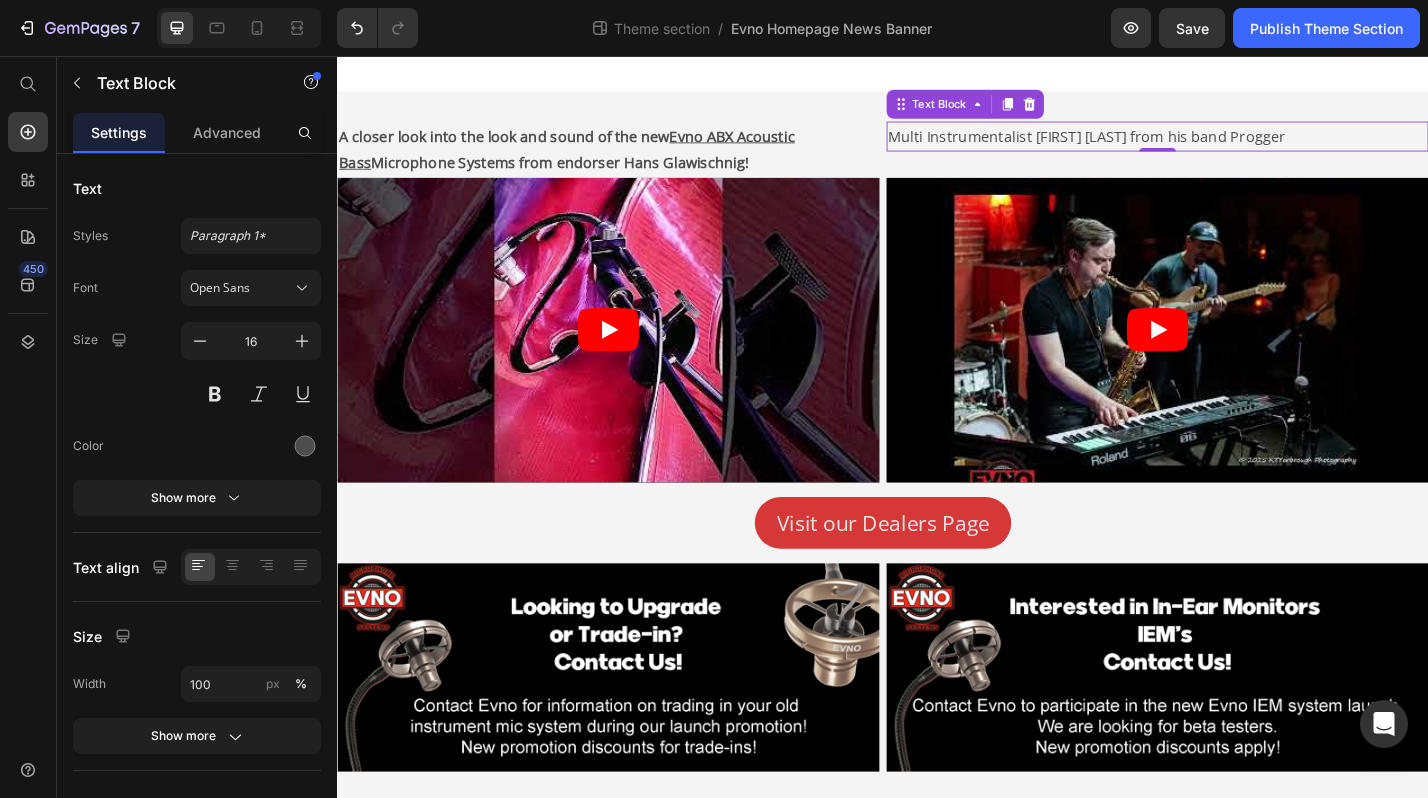 click on "Multi Instrumentalist [FIRST] [LAST] from his band Progger" at bounding box center [1239, 144] 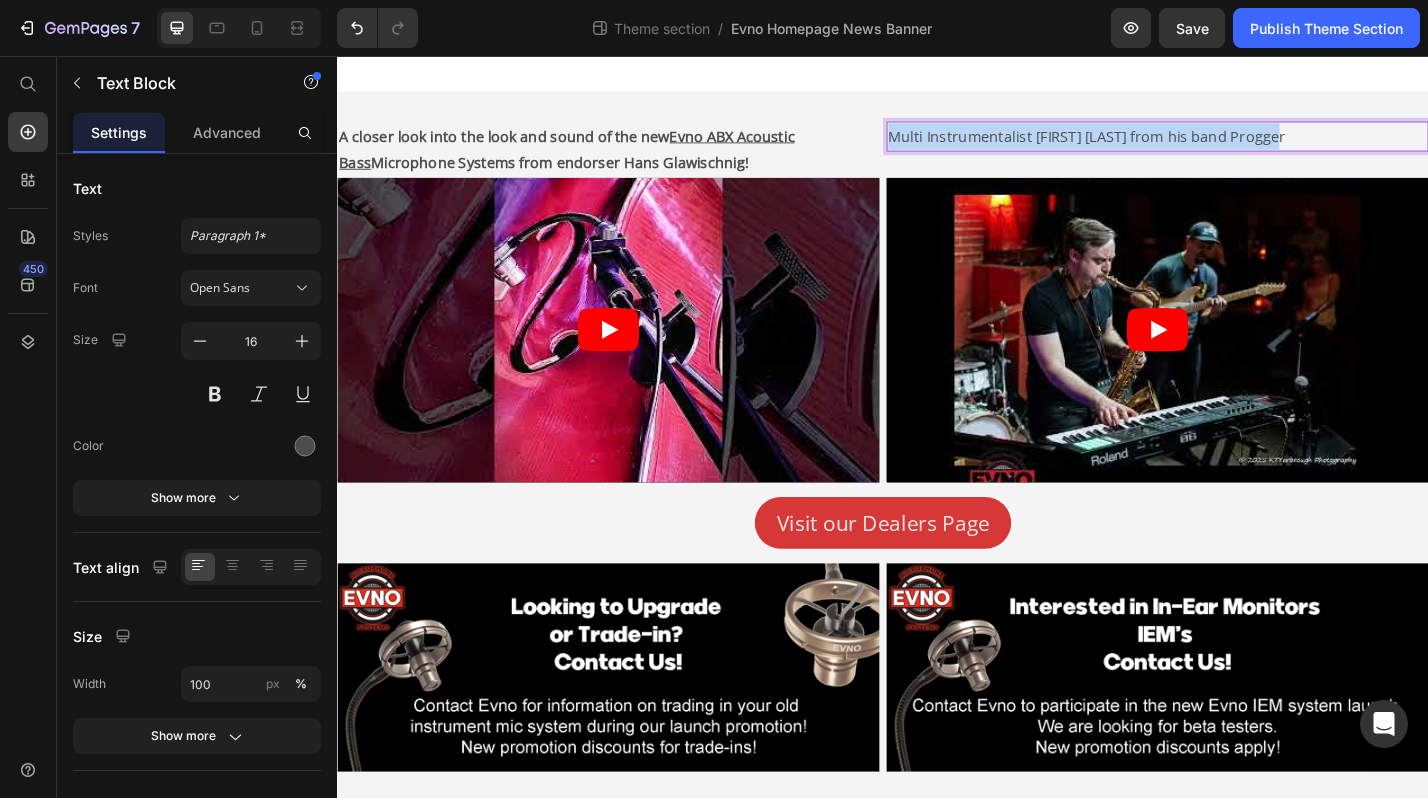 click on "Multi Instrumentalist [FIRST] [LAST] from his band Progger" at bounding box center (1239, 144) 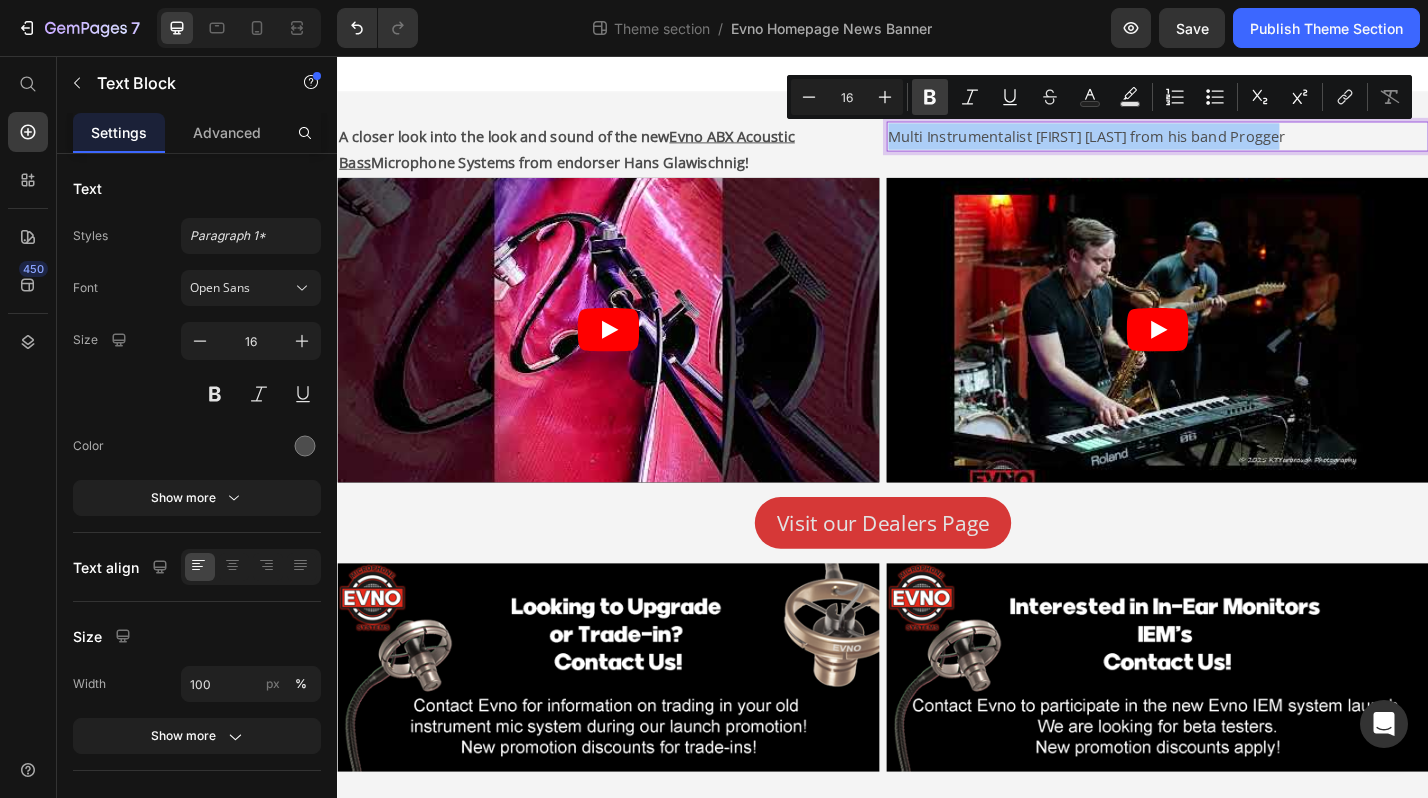 click 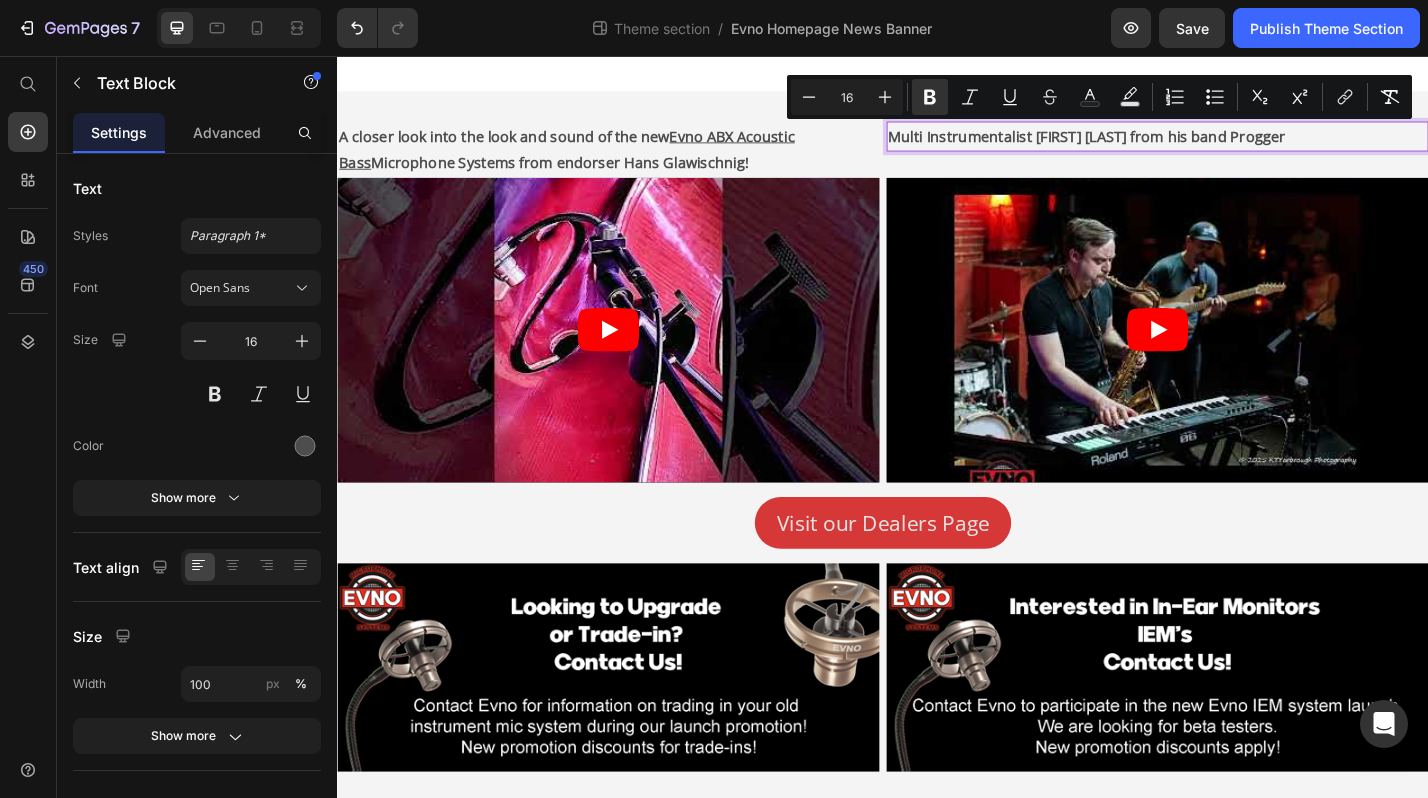 click on "Multi Instrumentalist [FIRST] [LAST] from his band Progger" at bounding box center (1239, 144) 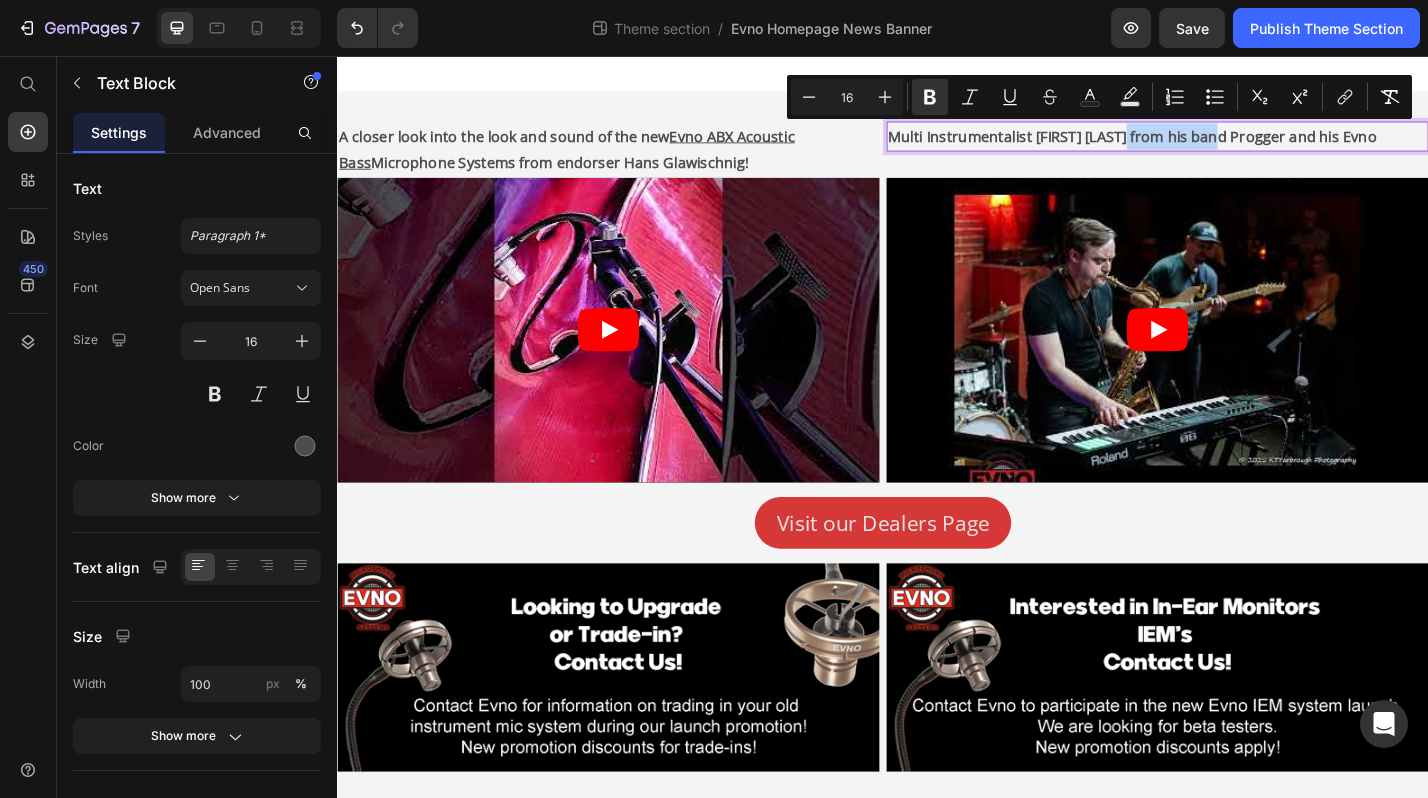 drag, startPoint x: 1315, startPoint y: 147, endPoint x: 1211, endPoint y: 147, distance: 104 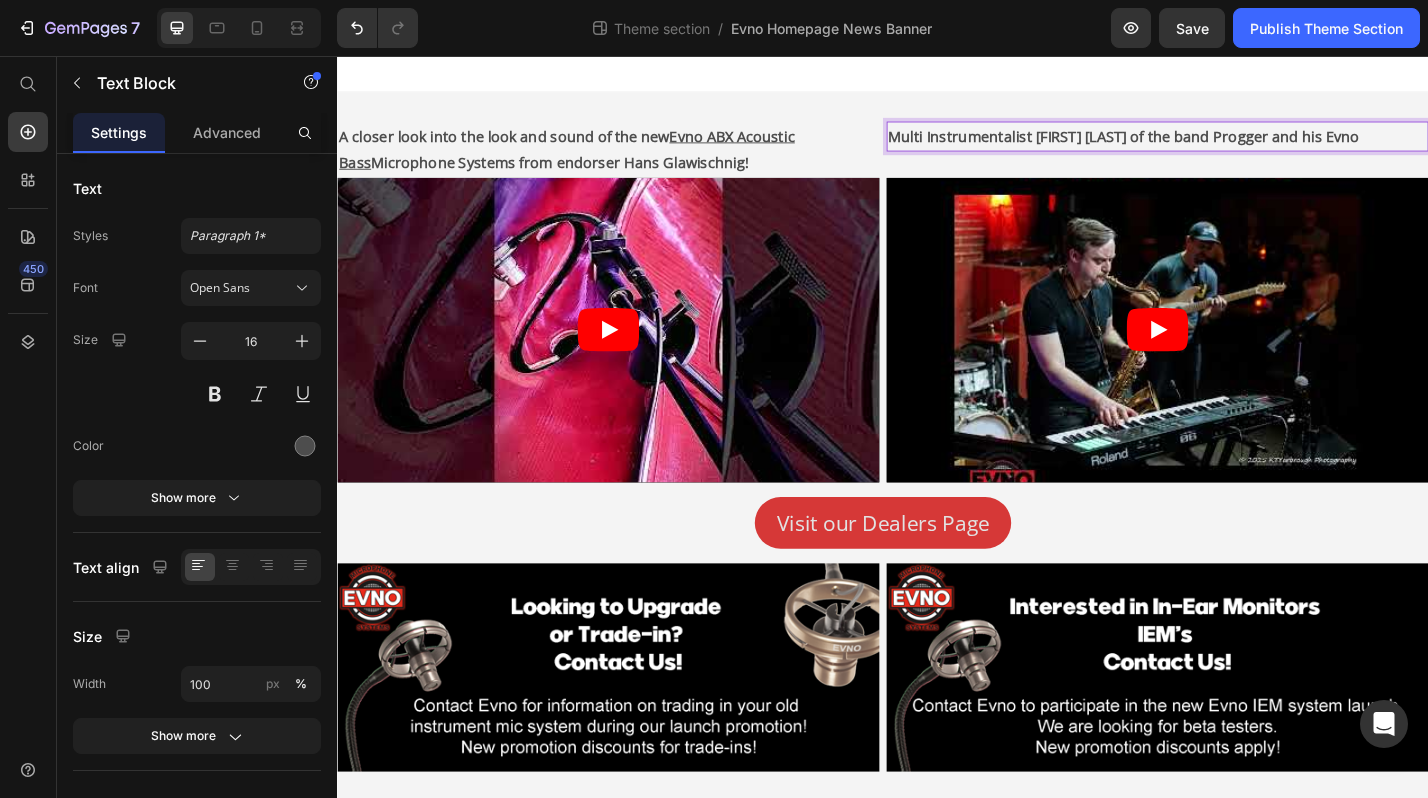 click on "Multi Instrumentalist [FIRST] [LAST] of the band Progger and his Evno" at bounding box center (1239, 144) 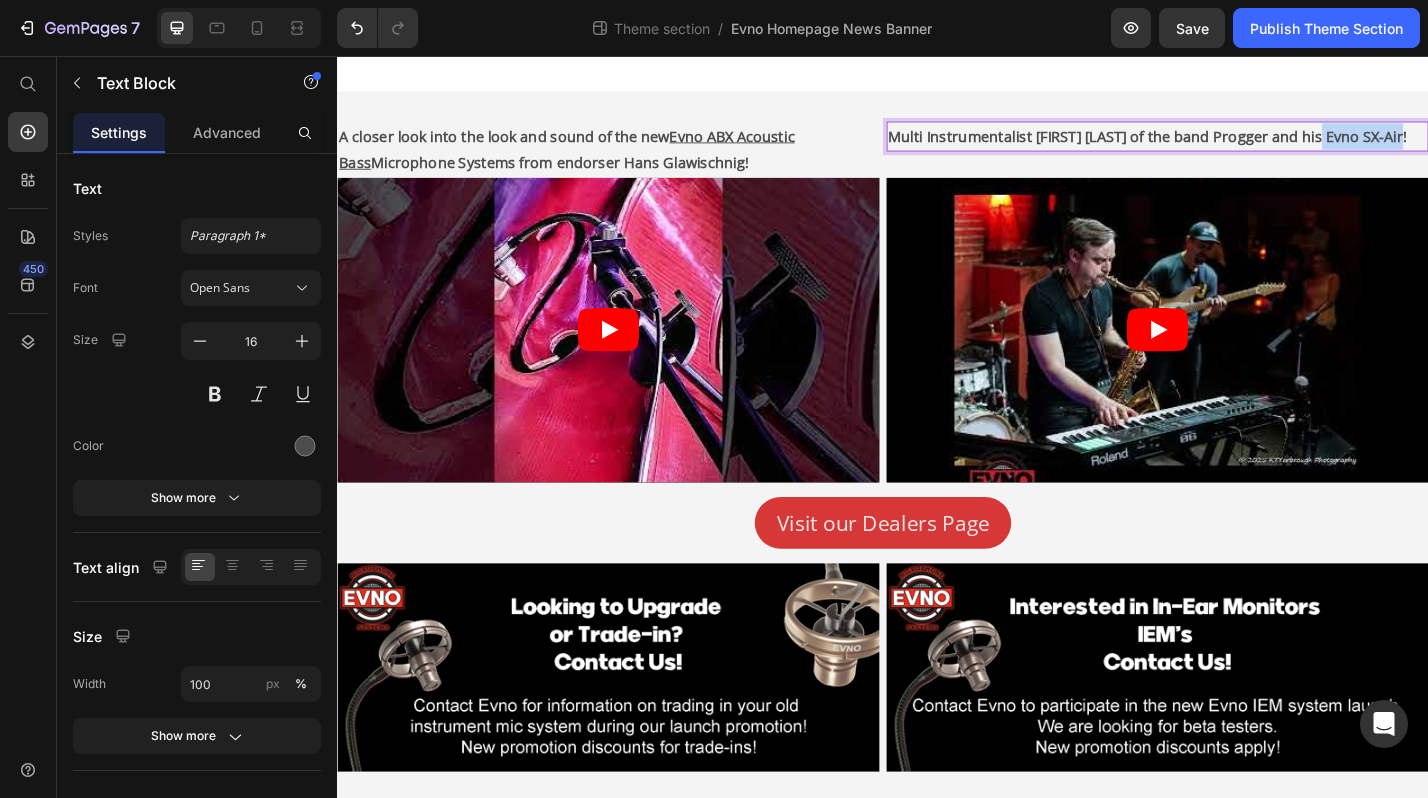 drag, startPoint x: 1423, startPoint y: 144, endPoint x: 1510, endPoint y: 156, distance: 87.823685 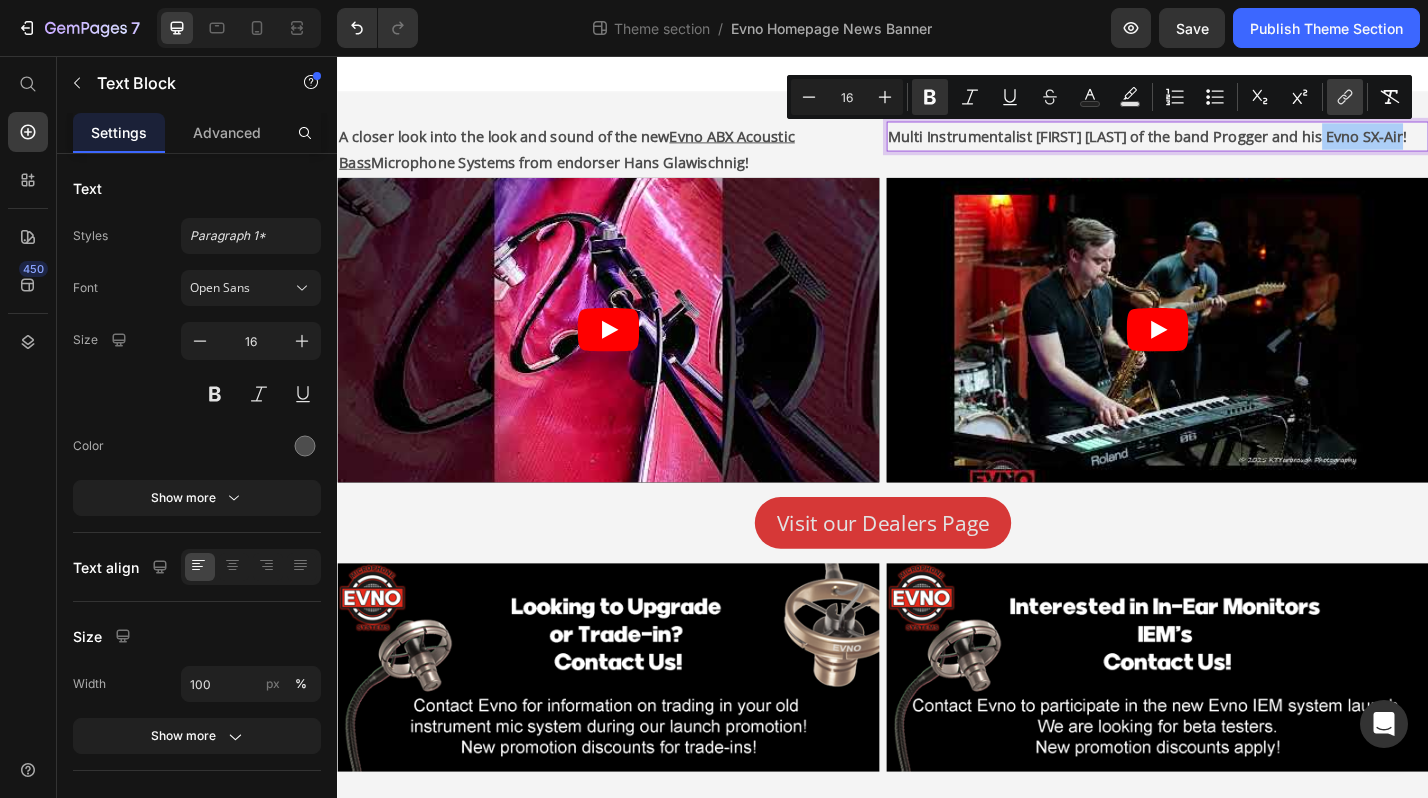 click 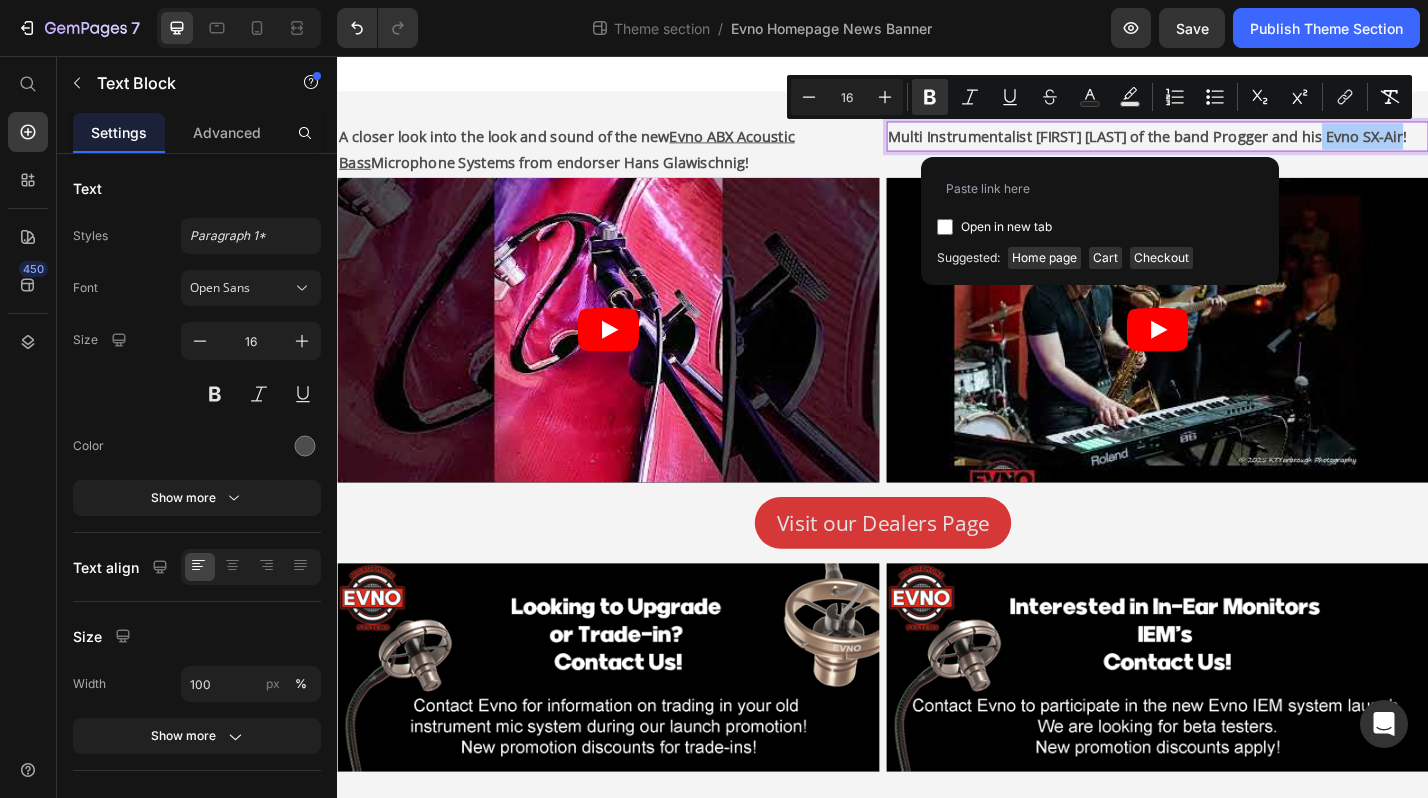 type on "https://evnomicrophones.com/collections/acoustic-bass" 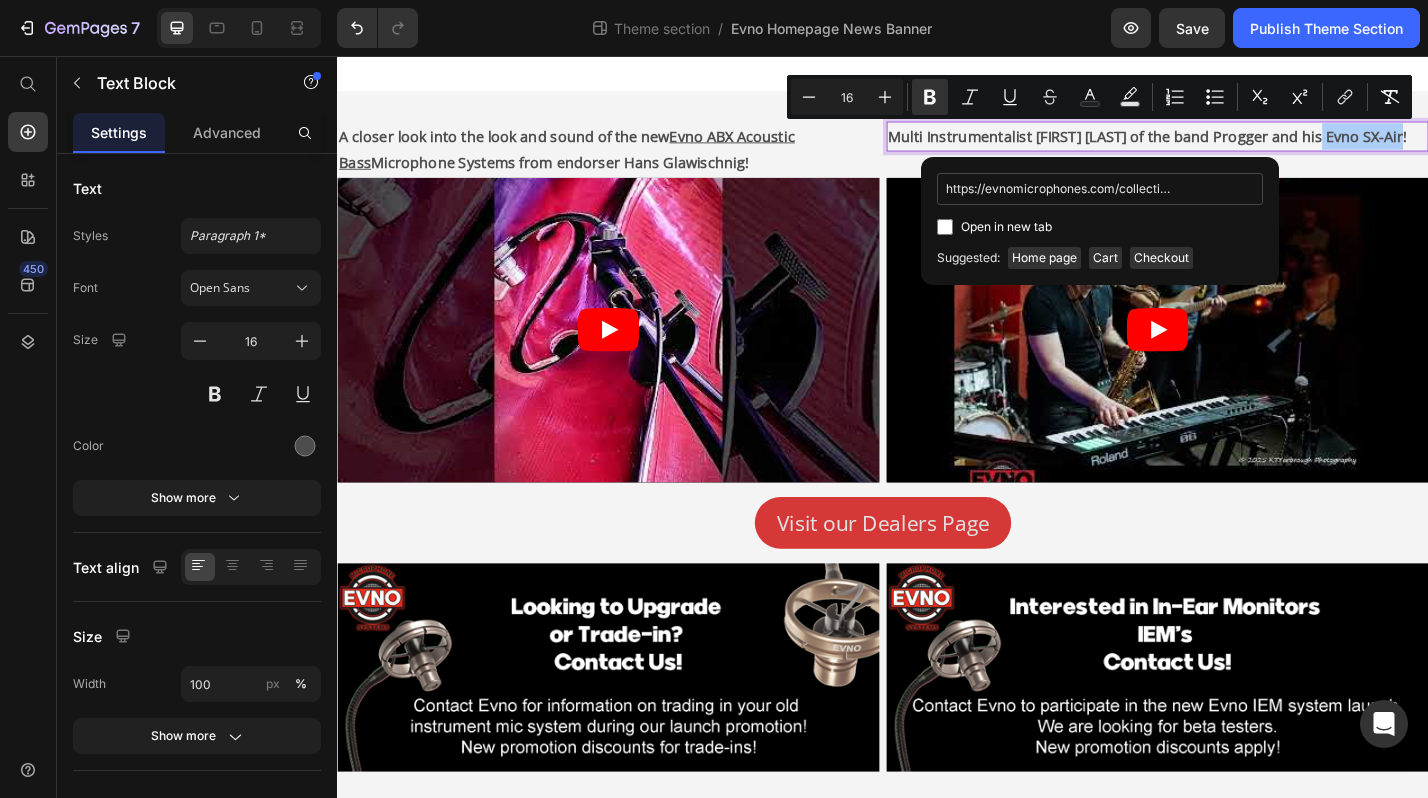 scroll, scrollTop: 0, scrollLeft: 96, axis: horizontal 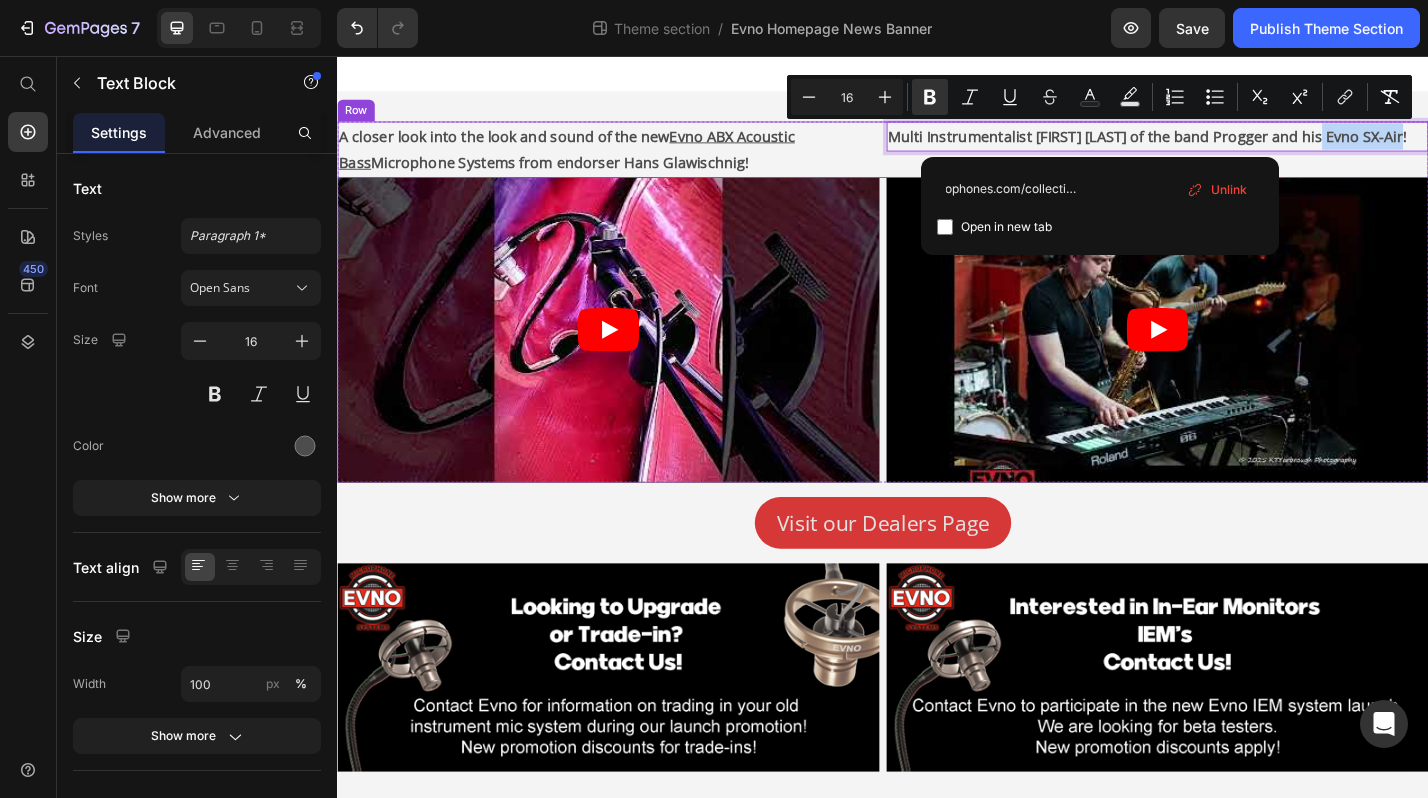 click on "Multi Instrumentalist [FIRST] [LAST] of the band Progger and his Evno SX-Air! Text Block   0" at bounding box center (1239, 159) 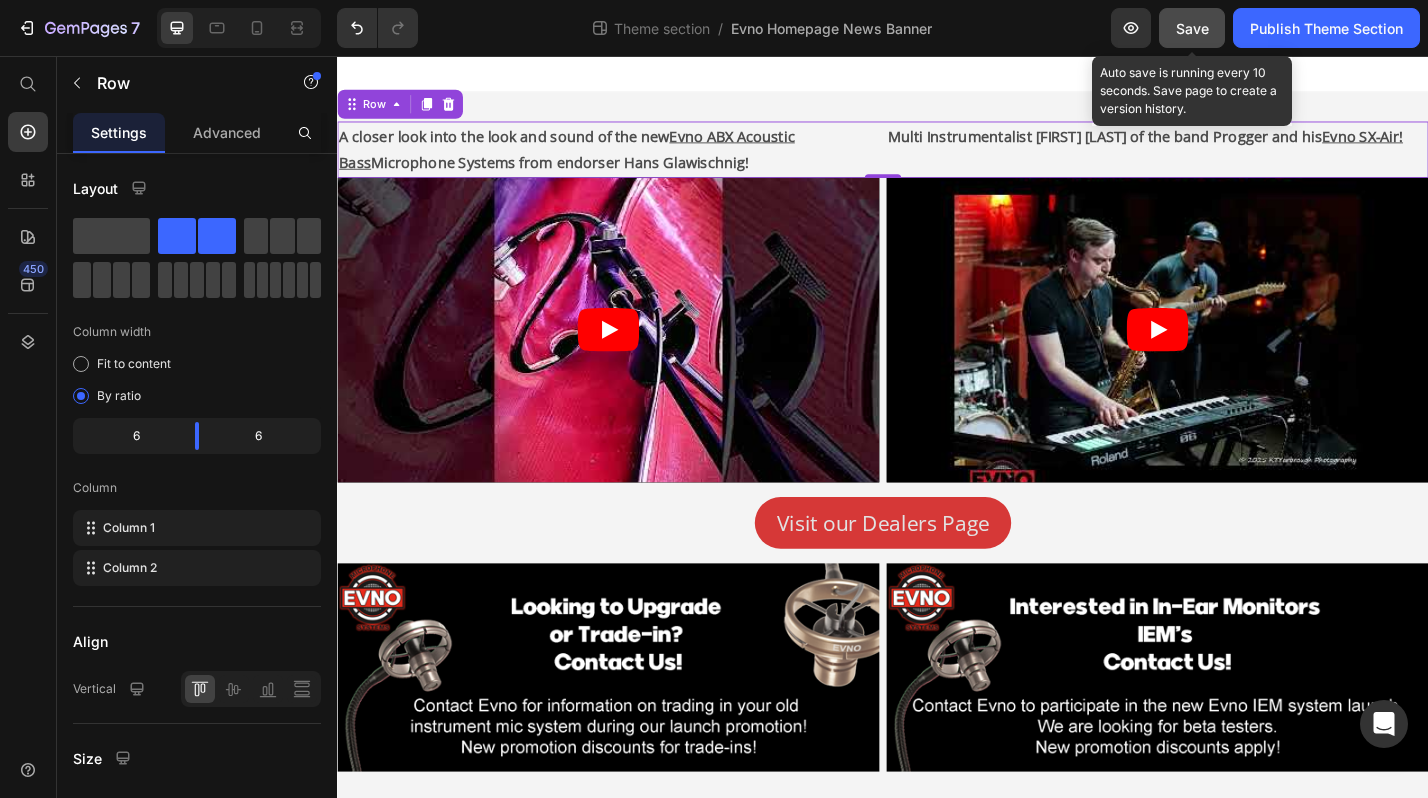 click on "Save" at bounding box center (1192, 28) 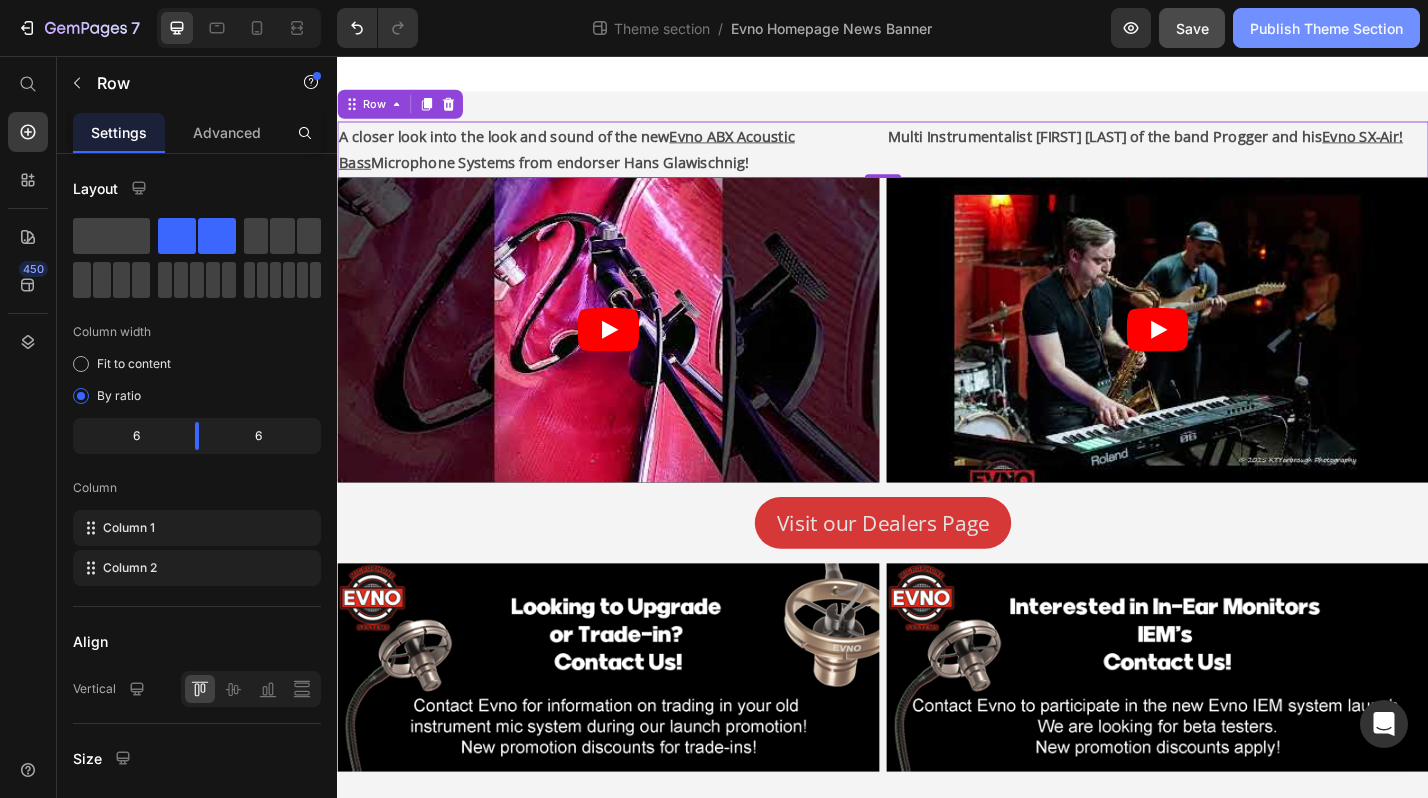click on "Publish Theme Section" at bounding box center [1326, 28] 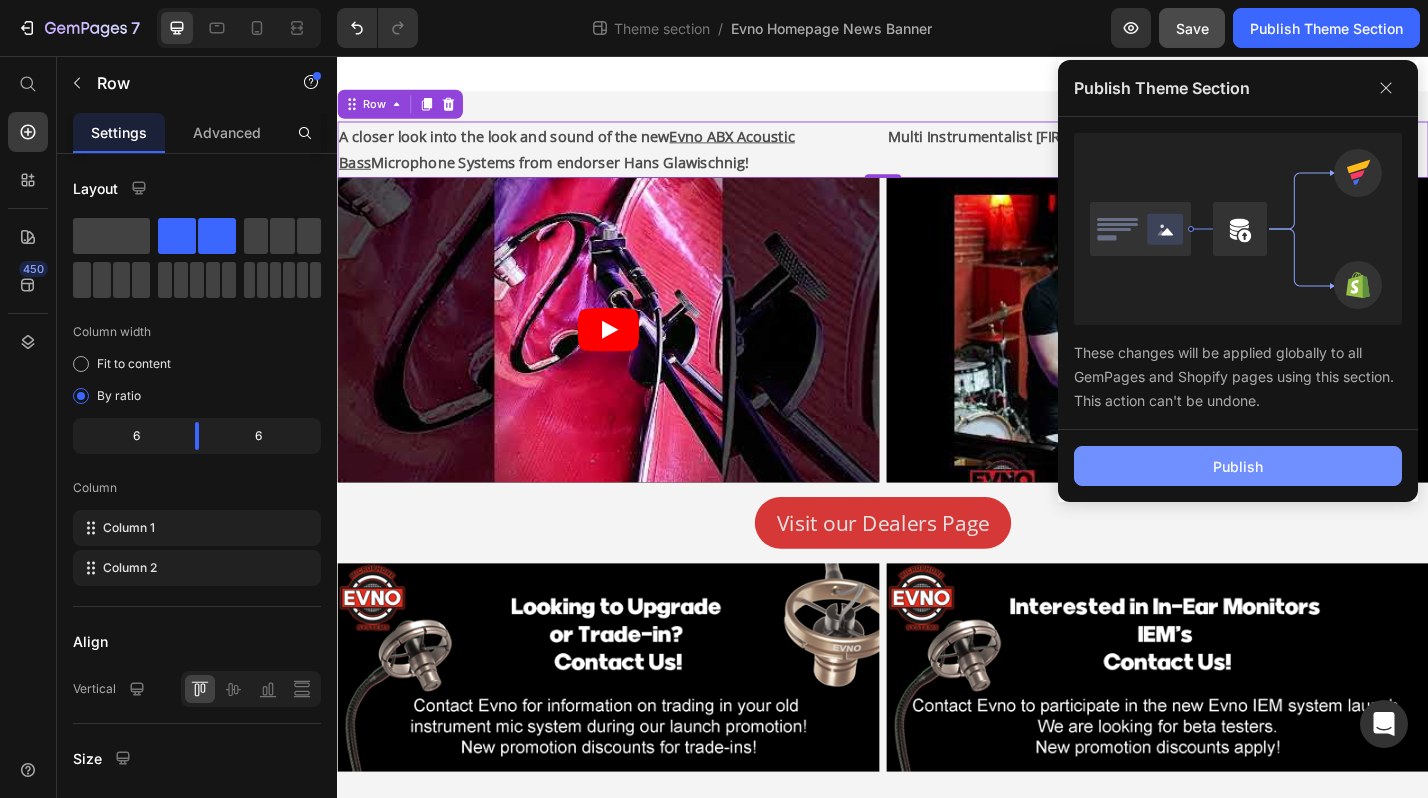 click on "Publish" at bounding box center [1238, 466] 